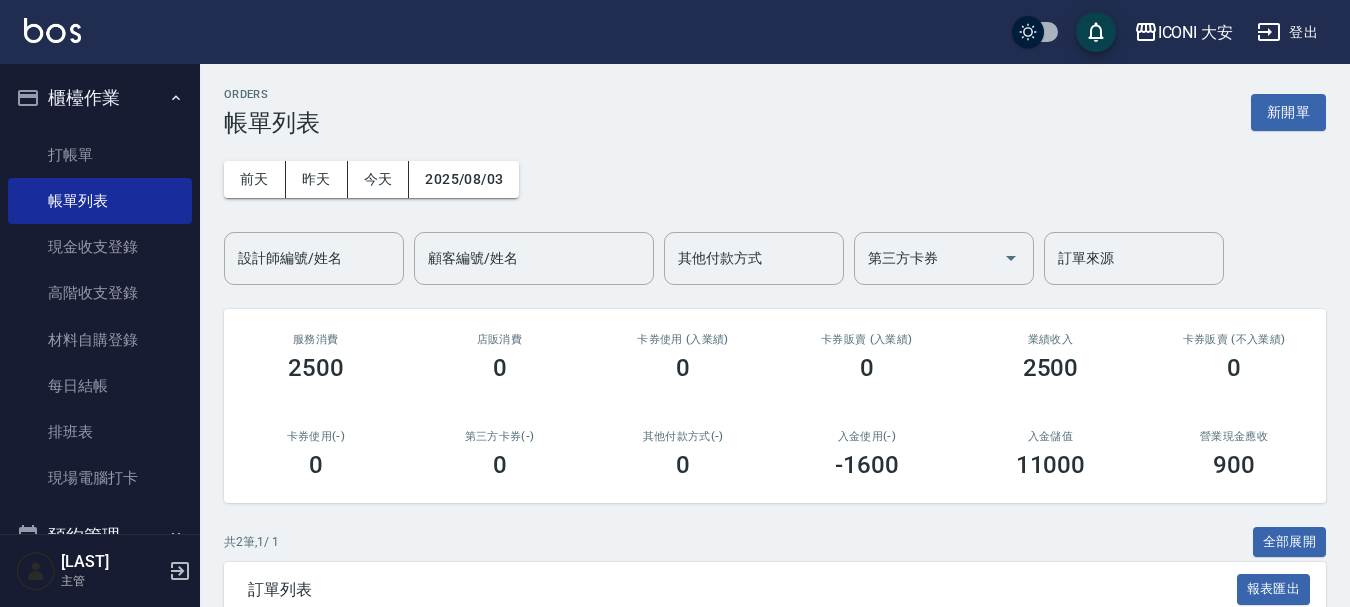 scroll, scrollTop: 0, scrollLeft: 0, axis: both 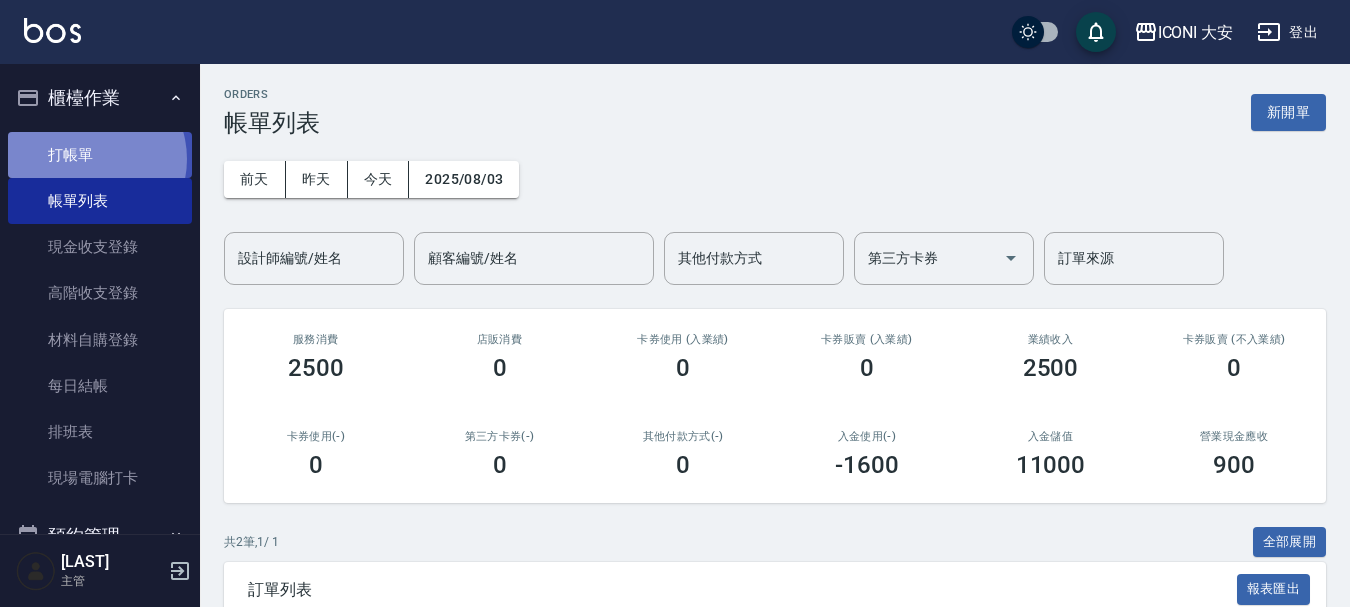 click on "打帳單" at bounding box center (100, 155) 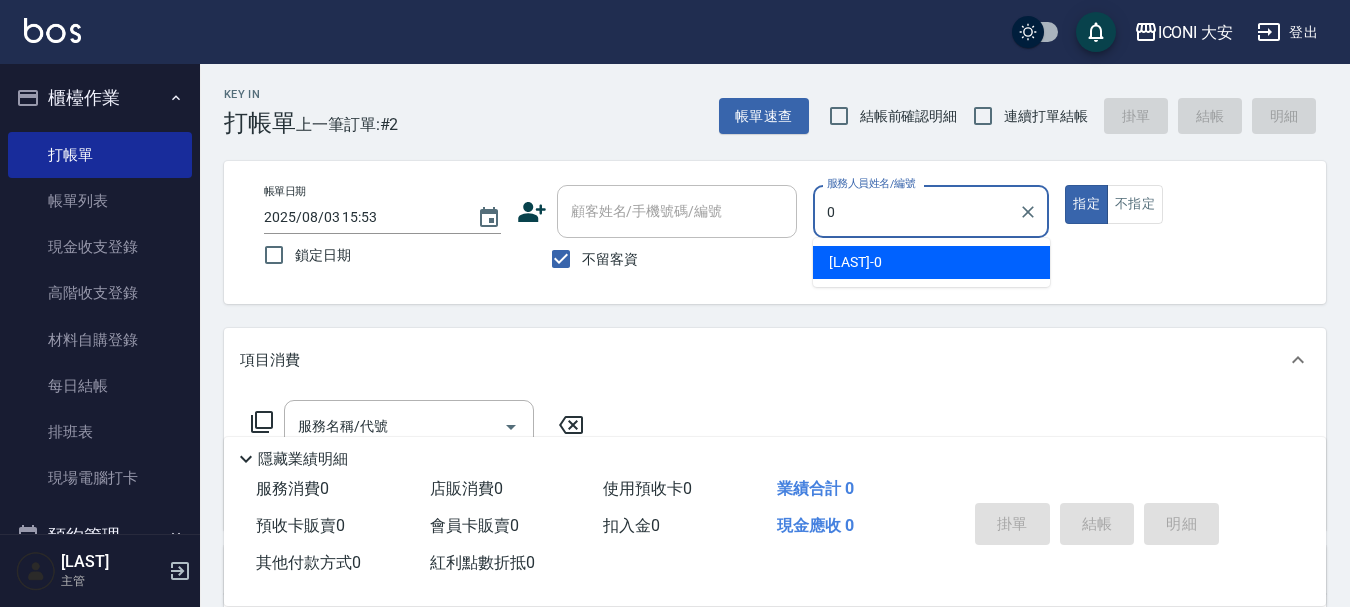 type on "juyei-0" 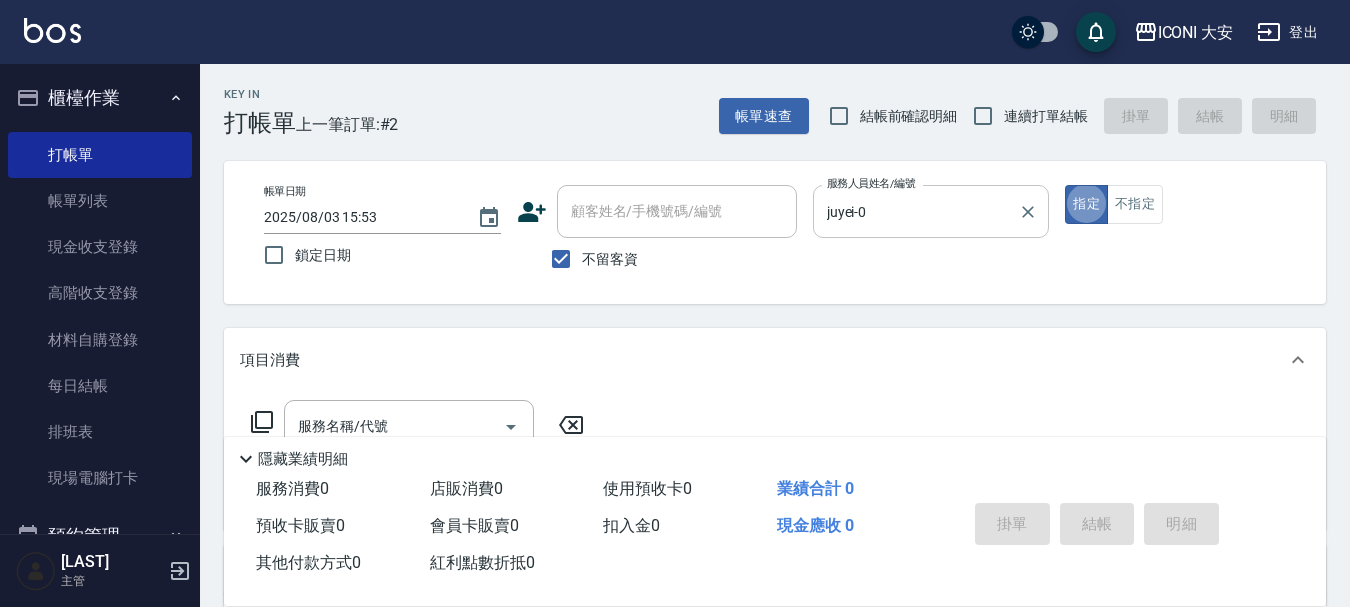 type on "true" 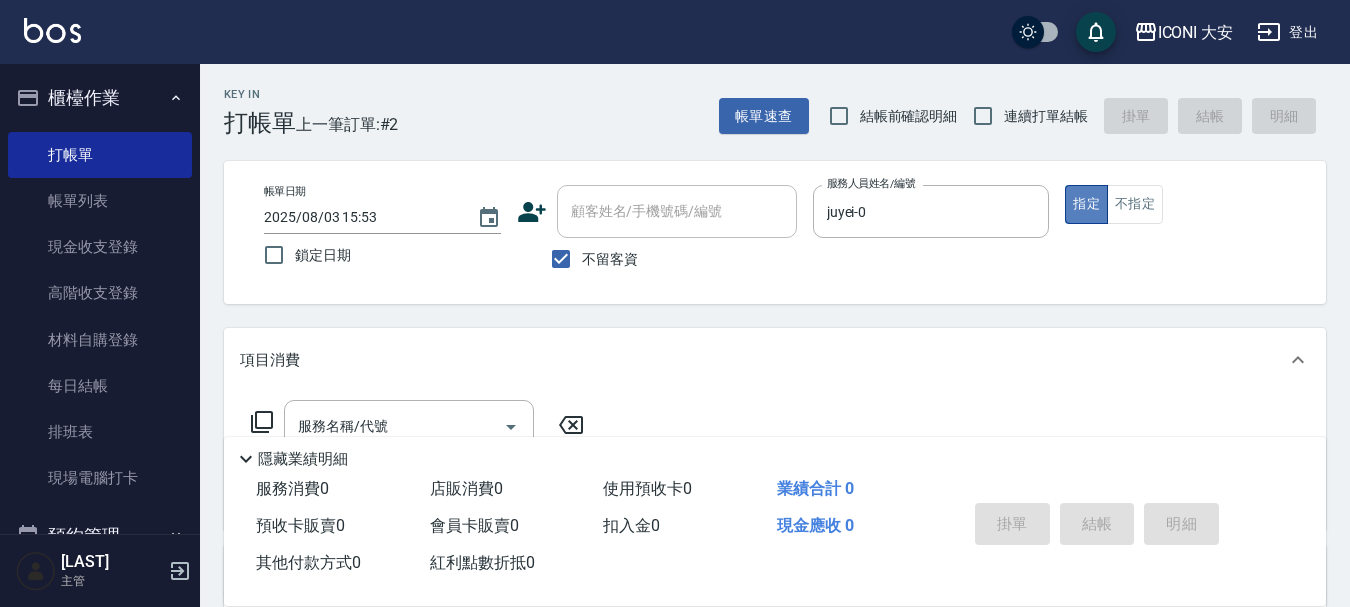 click on "指定" at bounding box center (1086, 204) 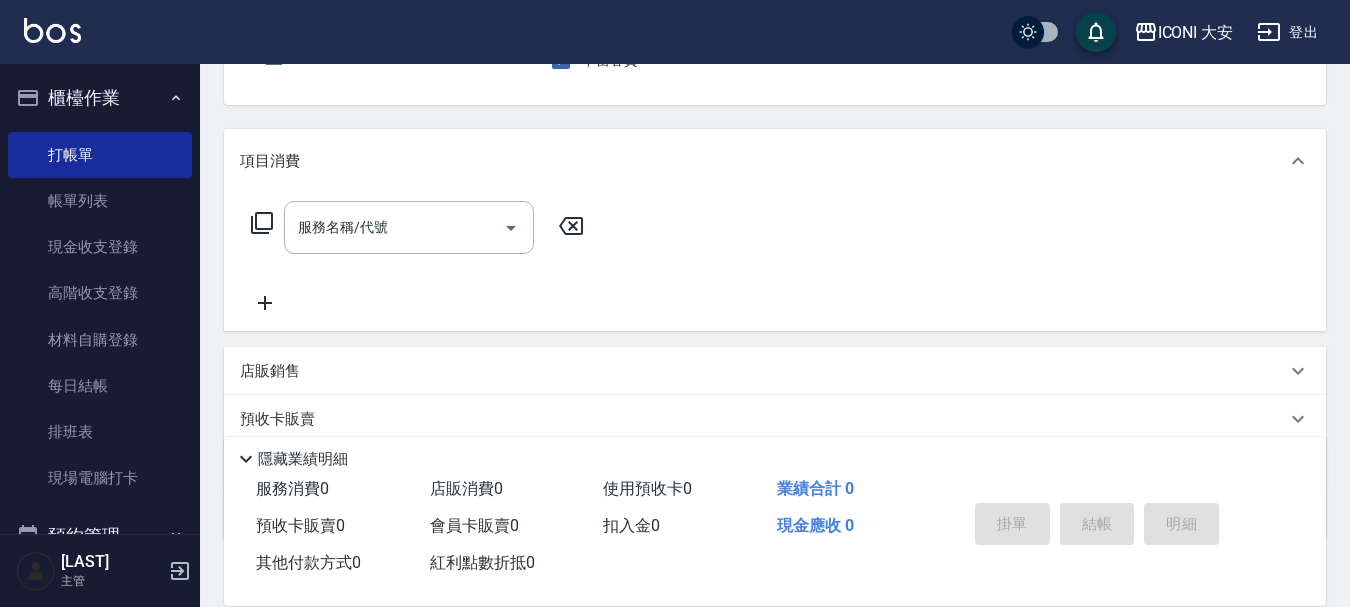 scroll, scrollTop: 200, scrollLeft: 0, axis: vertical 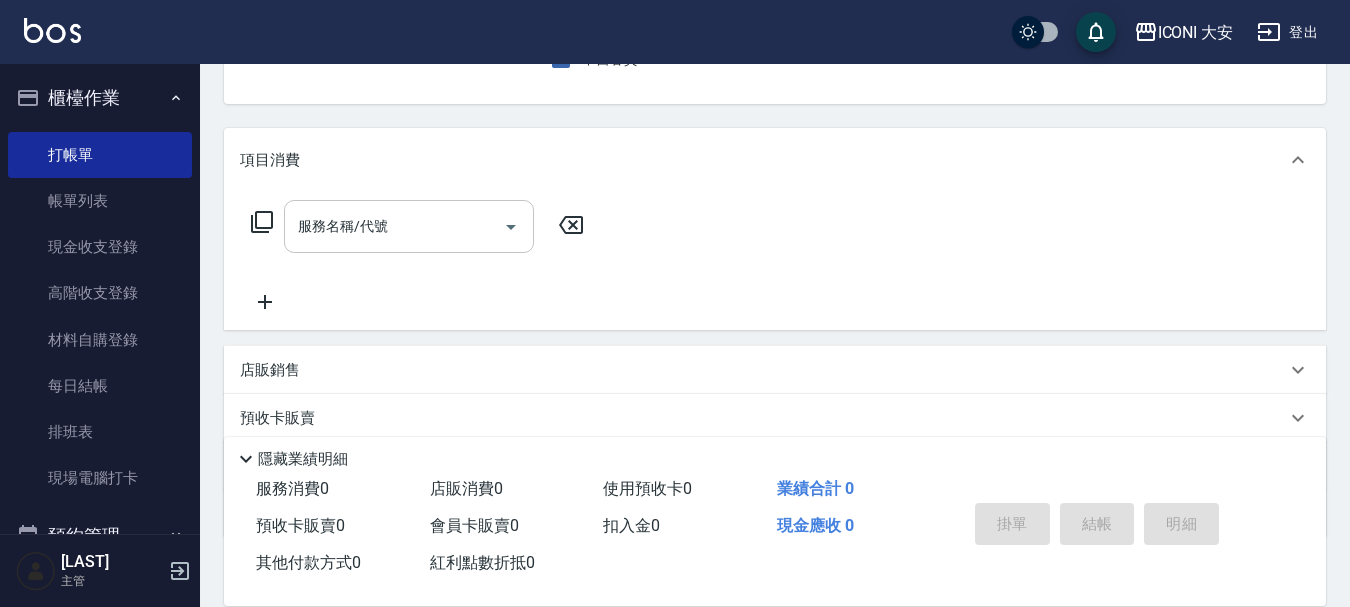 click on "服務名稱/代號" at bounding box center [394, 226] 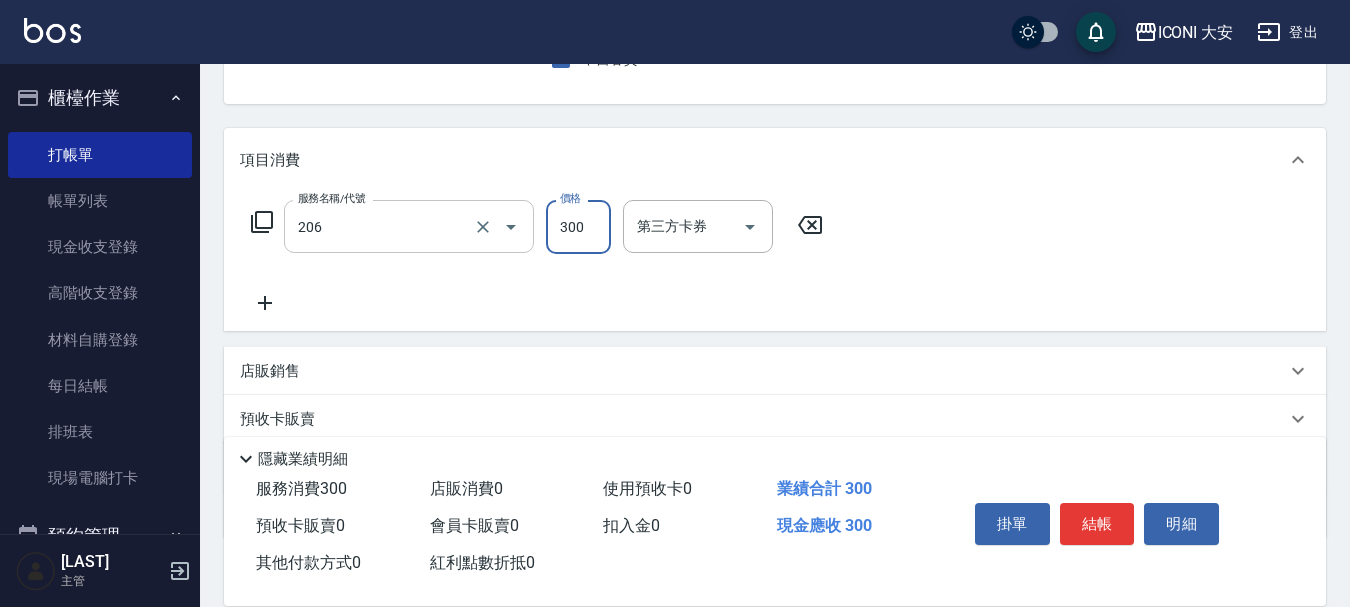 type on "洗髮(206)" 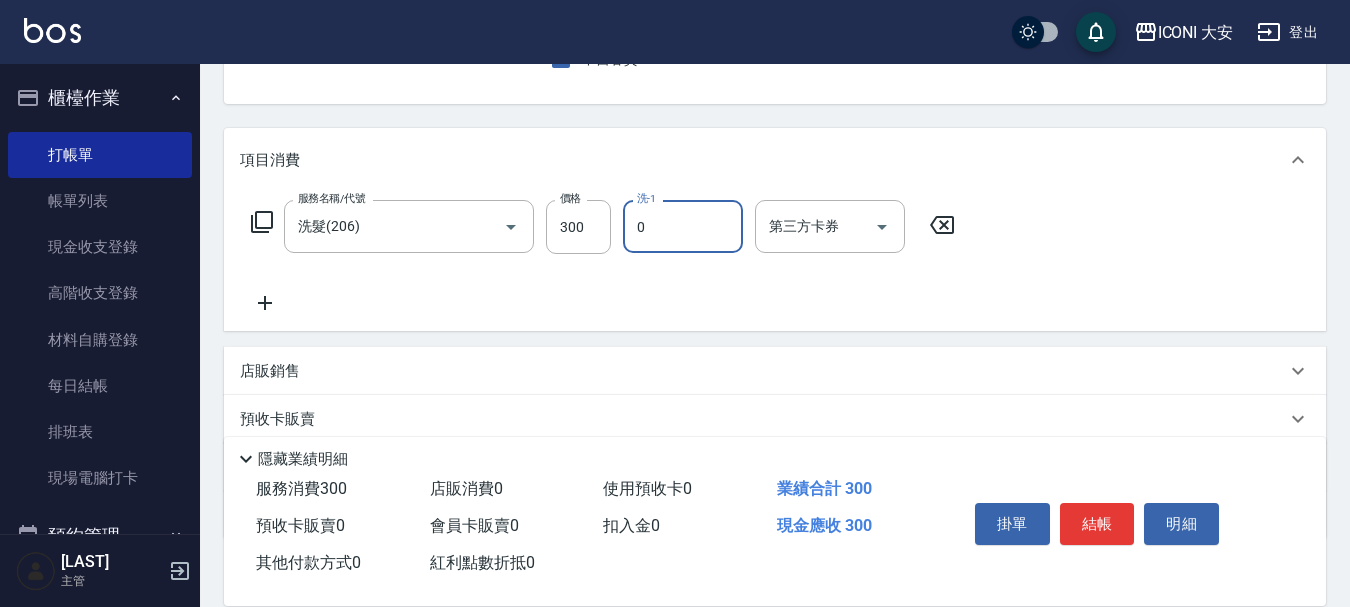 type on "juyei-0" 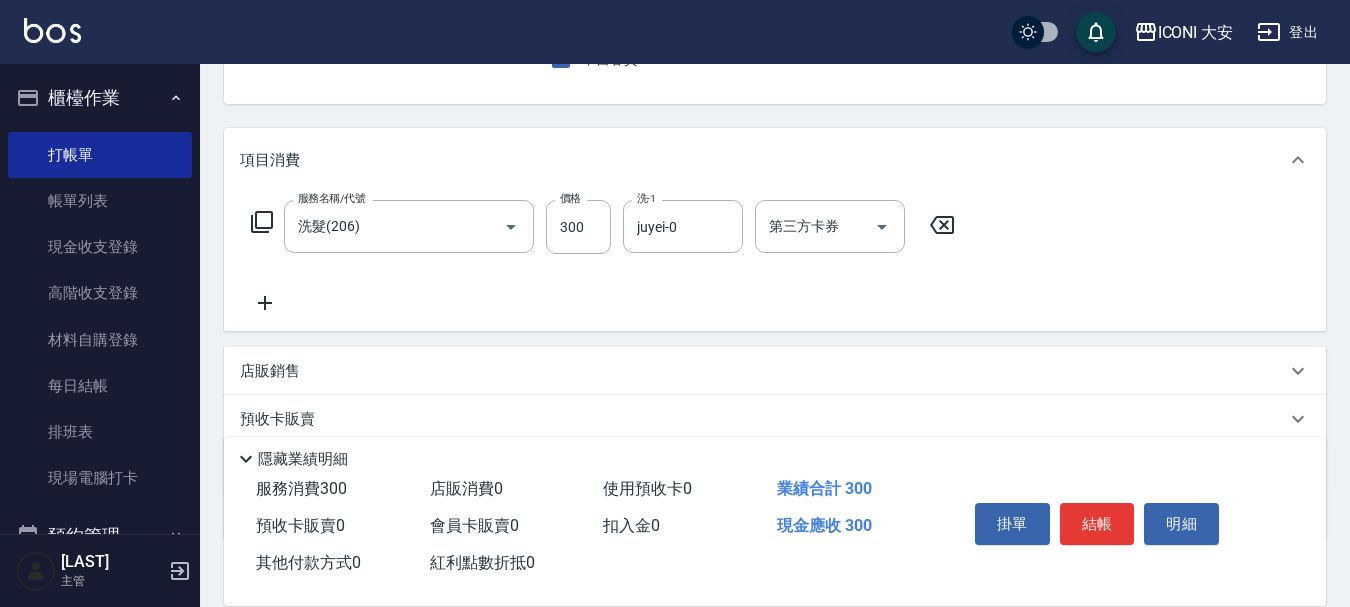 click 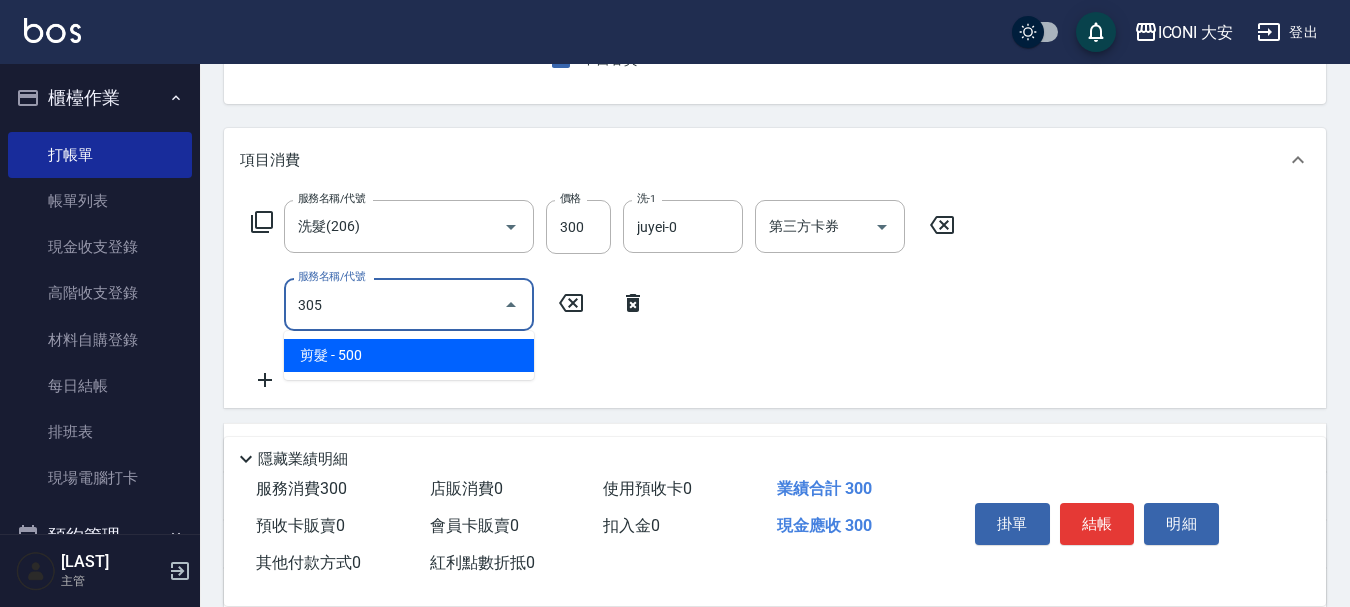 type on "剪髮(305)" 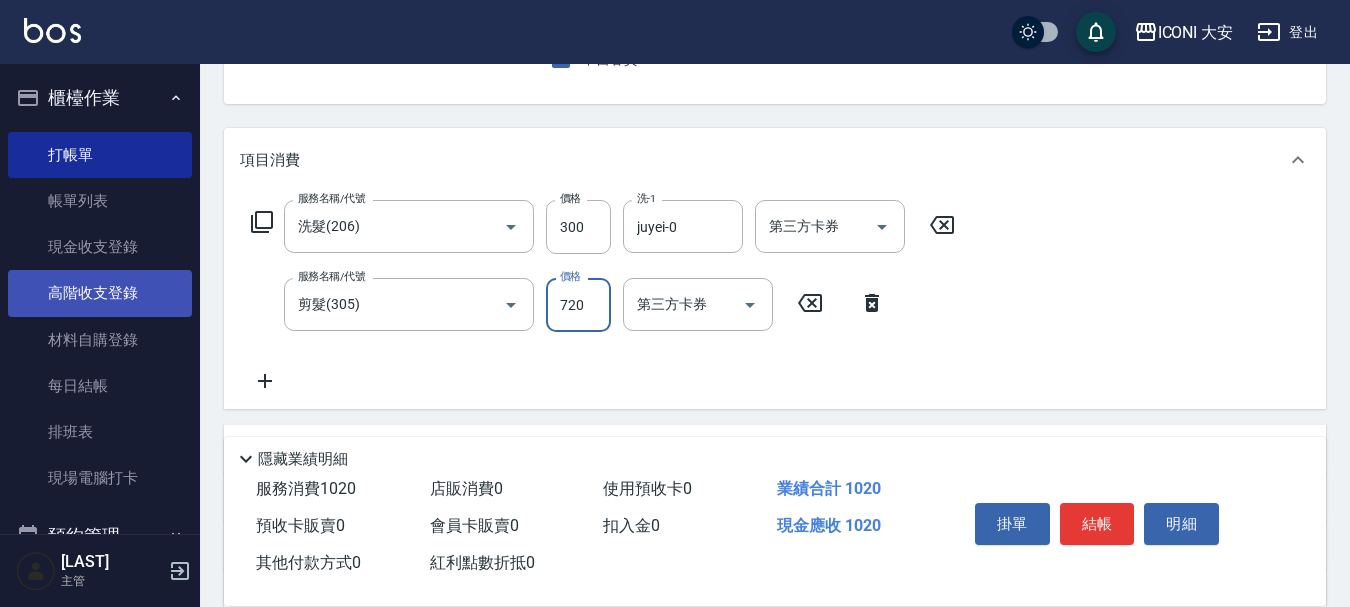 type on "720" 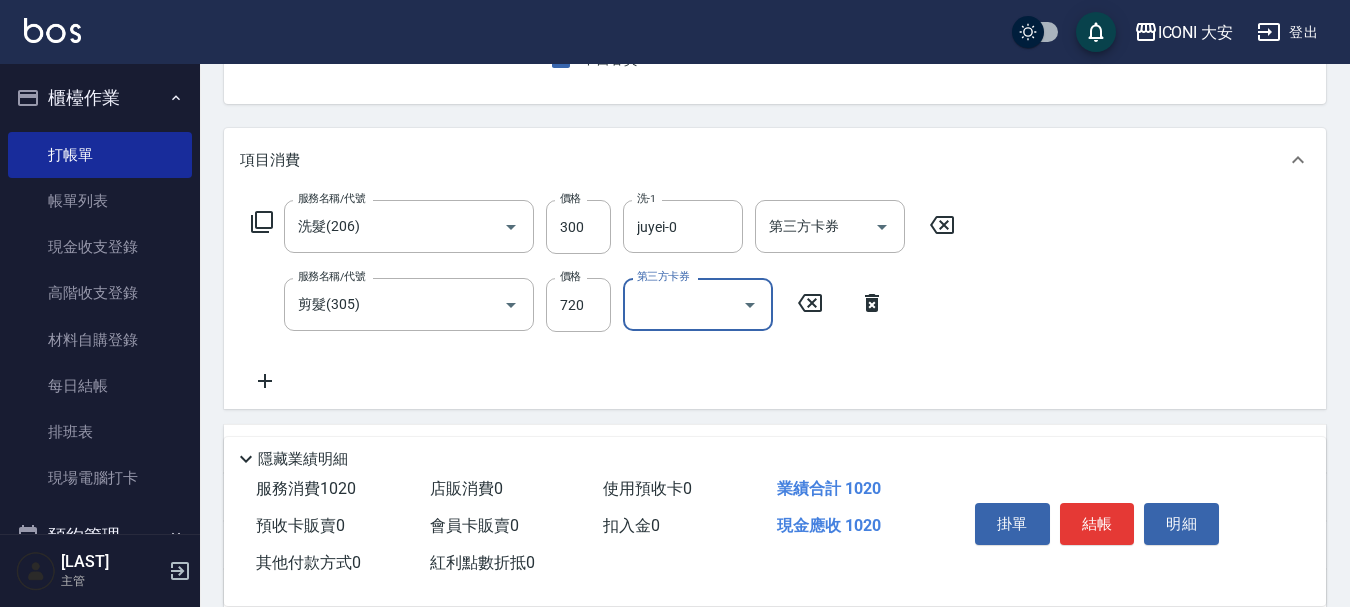click 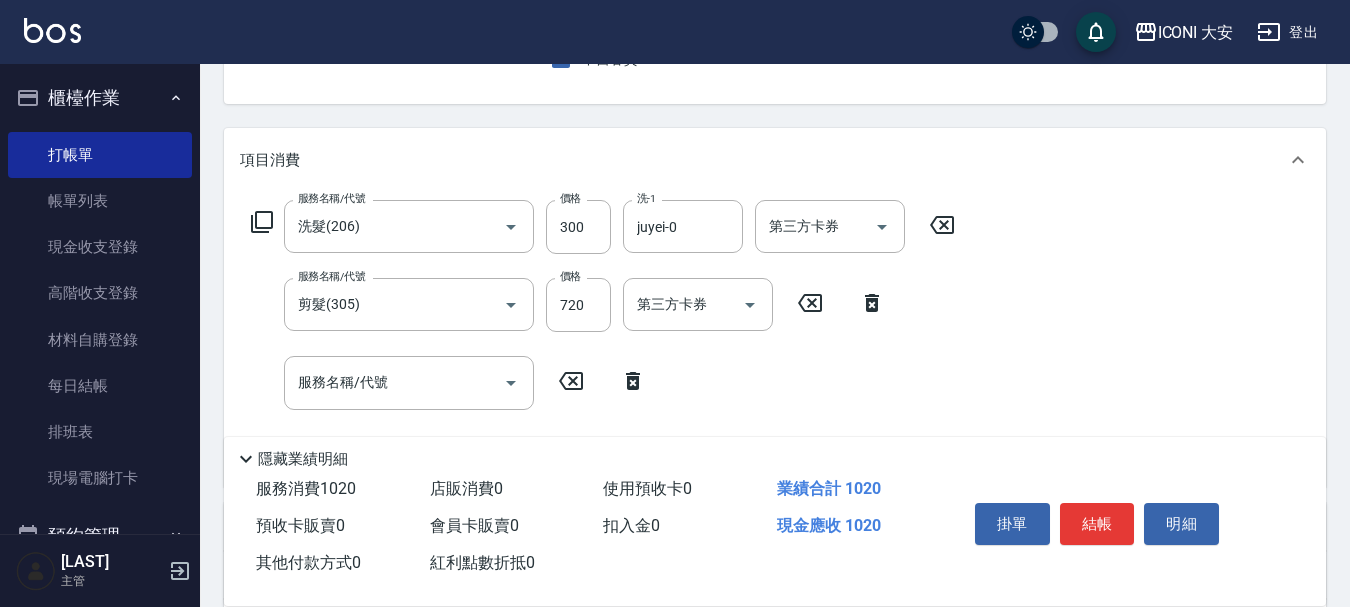 click 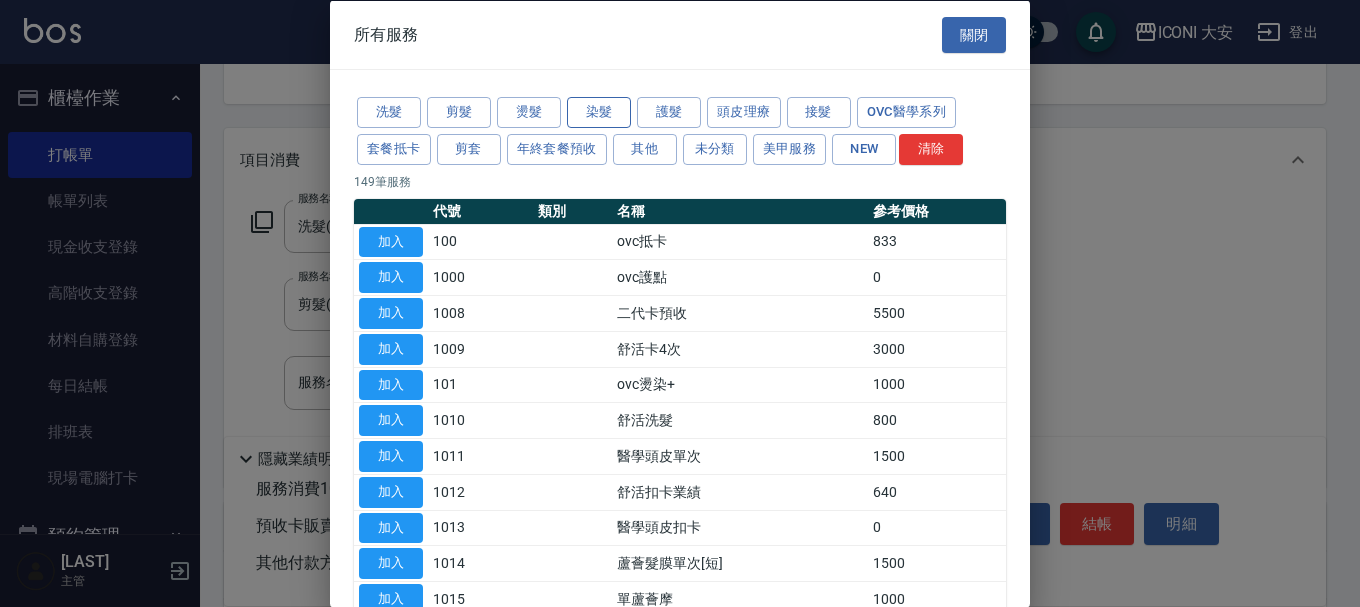 click on "染髮" at bounding box center [599, 112] 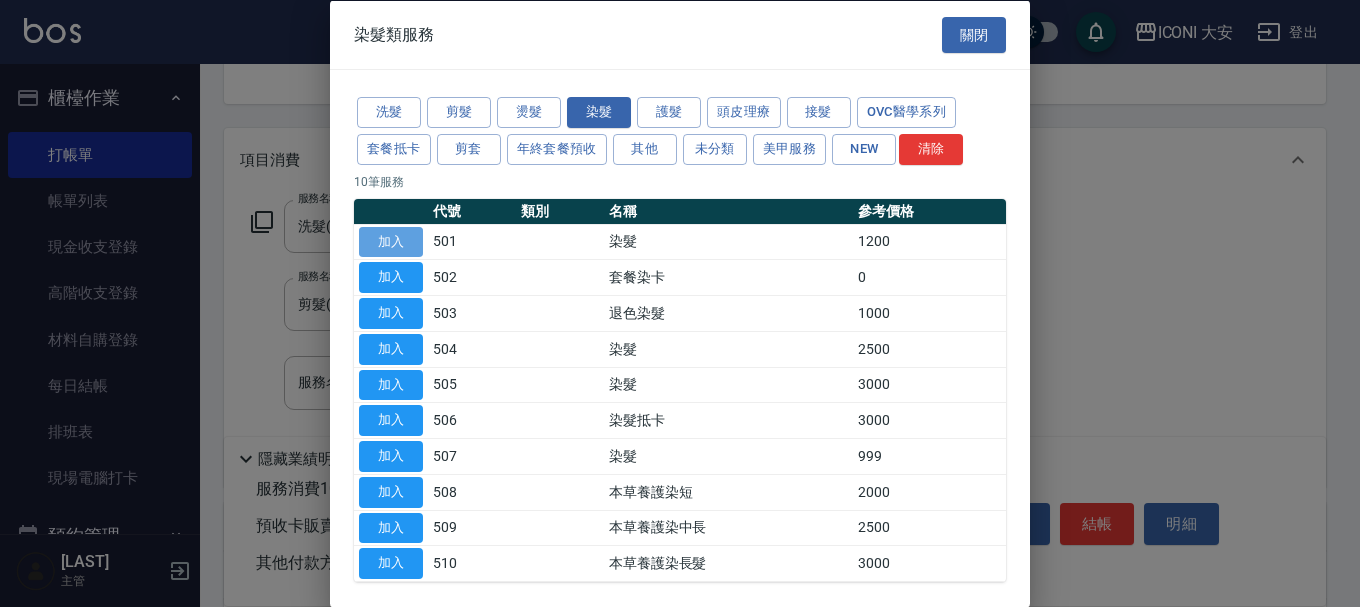 click on "加入" at bounding box center [391, 241] 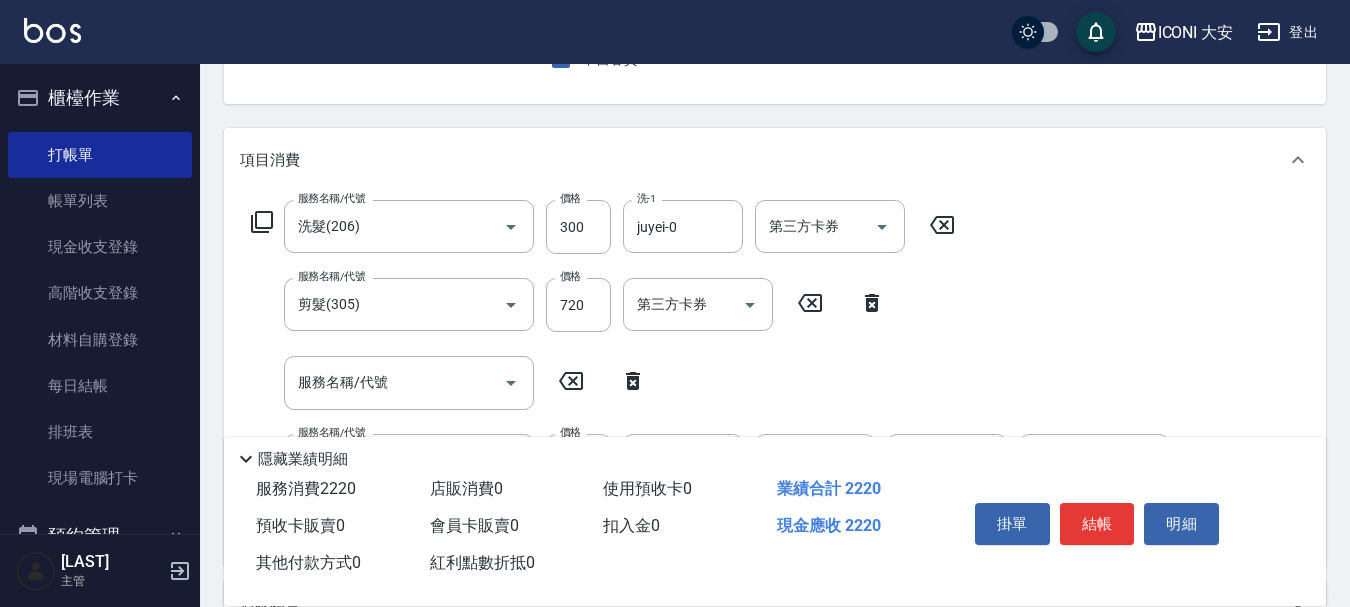 click 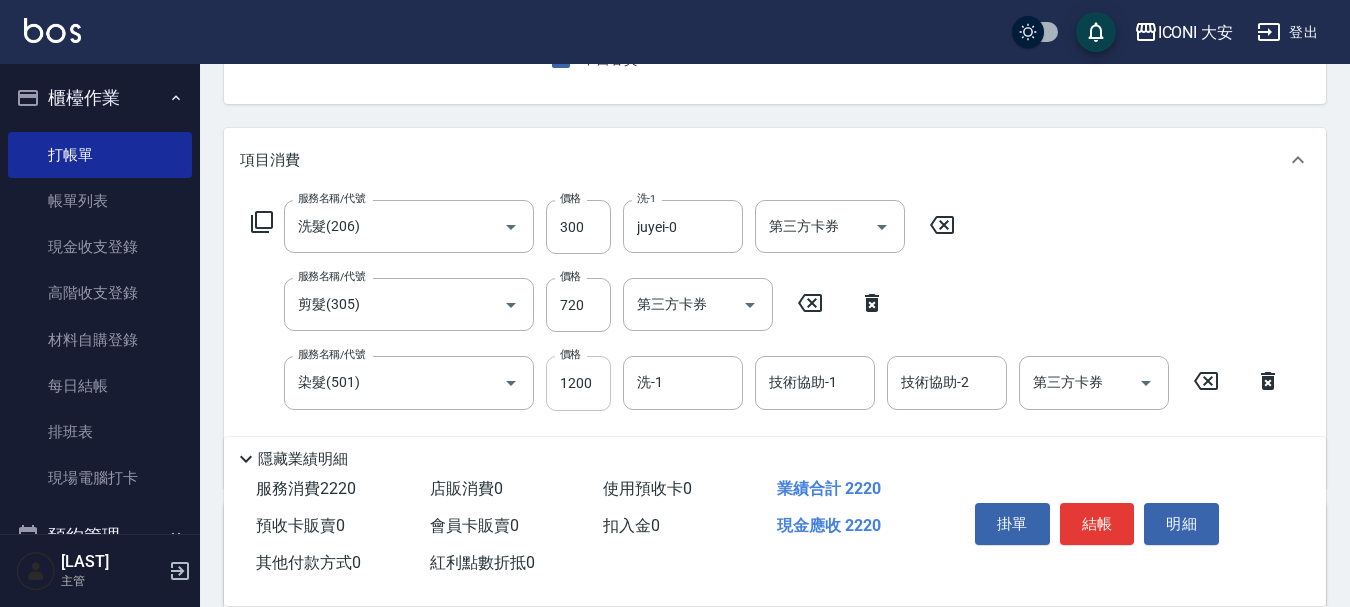 click on "1200" at bounding box center (578, 383) 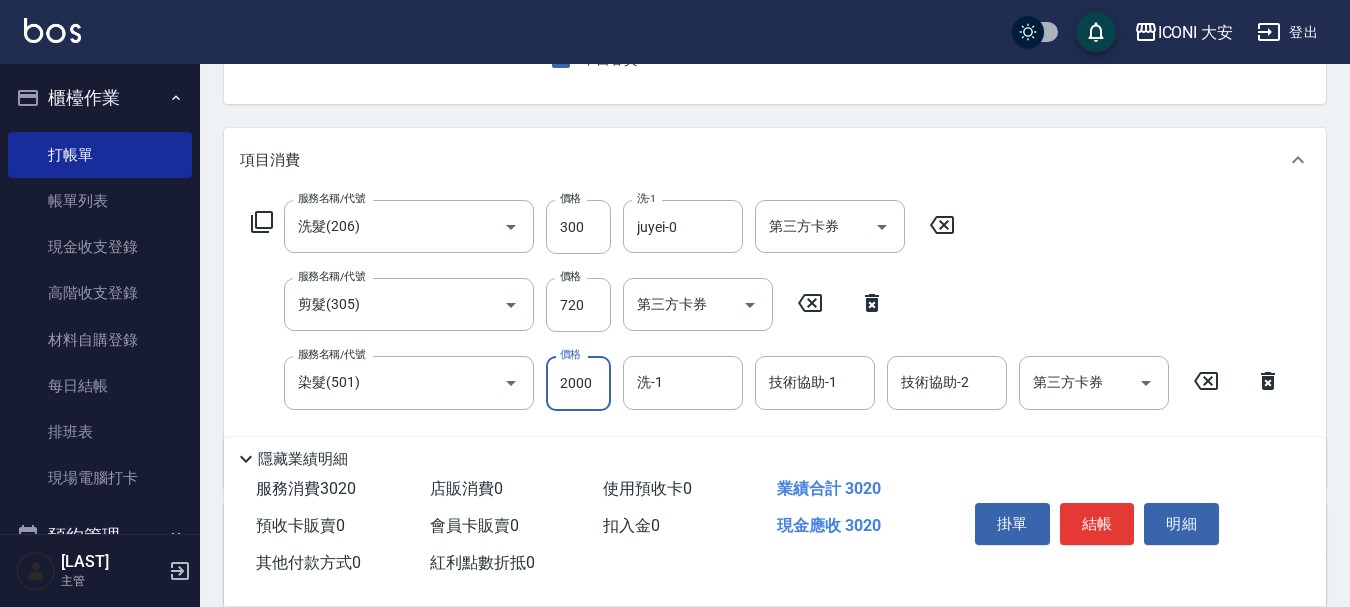 type on "2000" 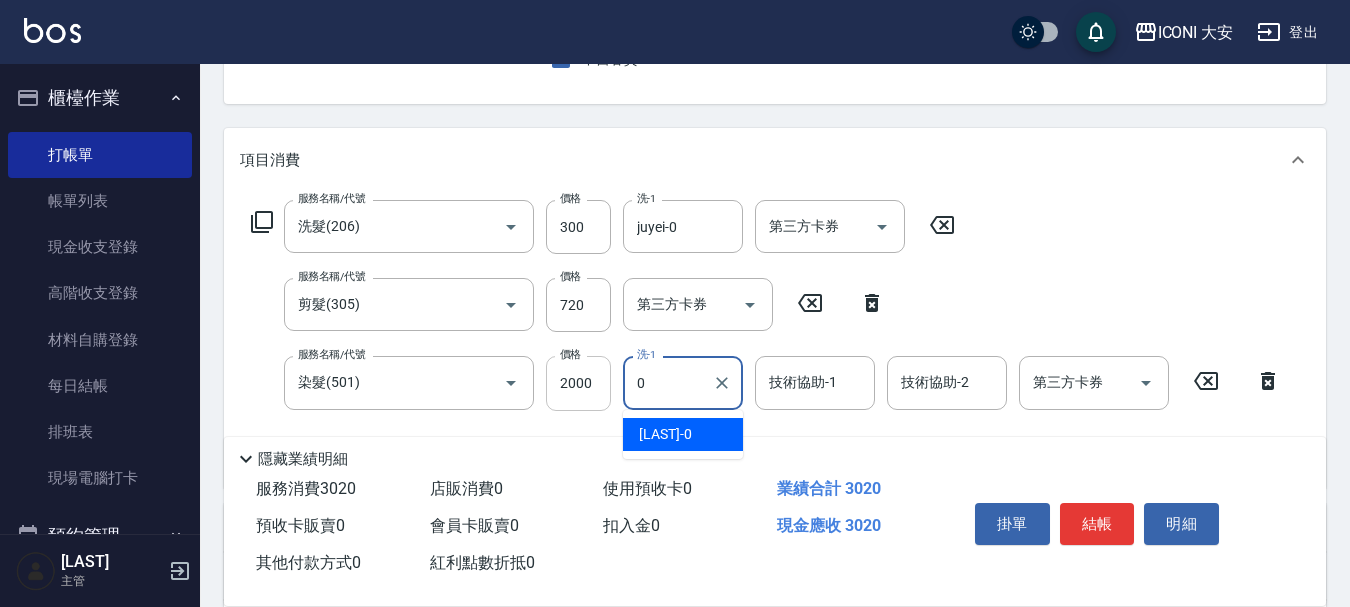type on "juyei-0" 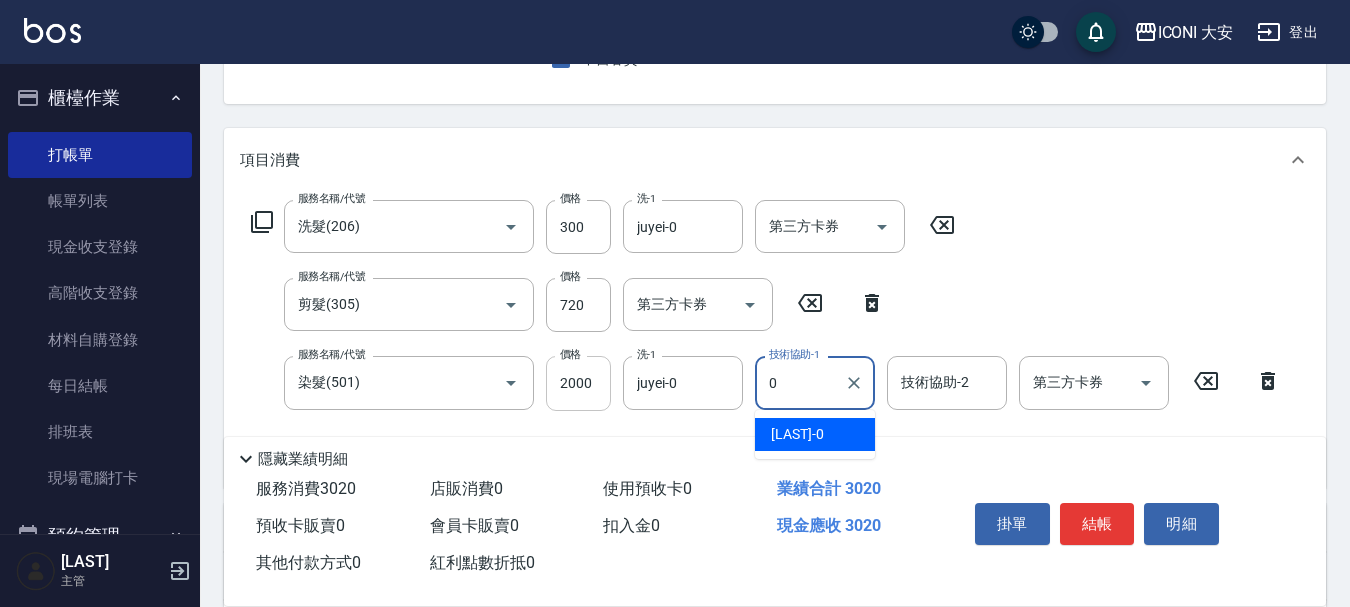 type on "juyei-0" 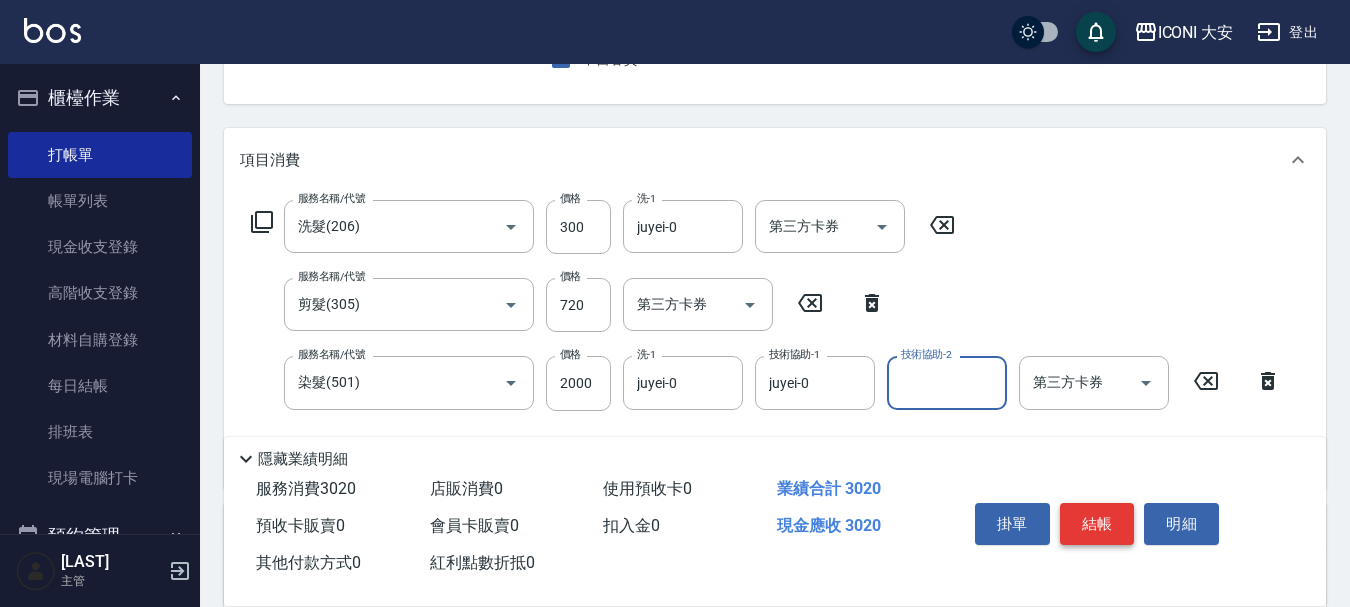 click on "結帳" at bounding box center (1097, 524) 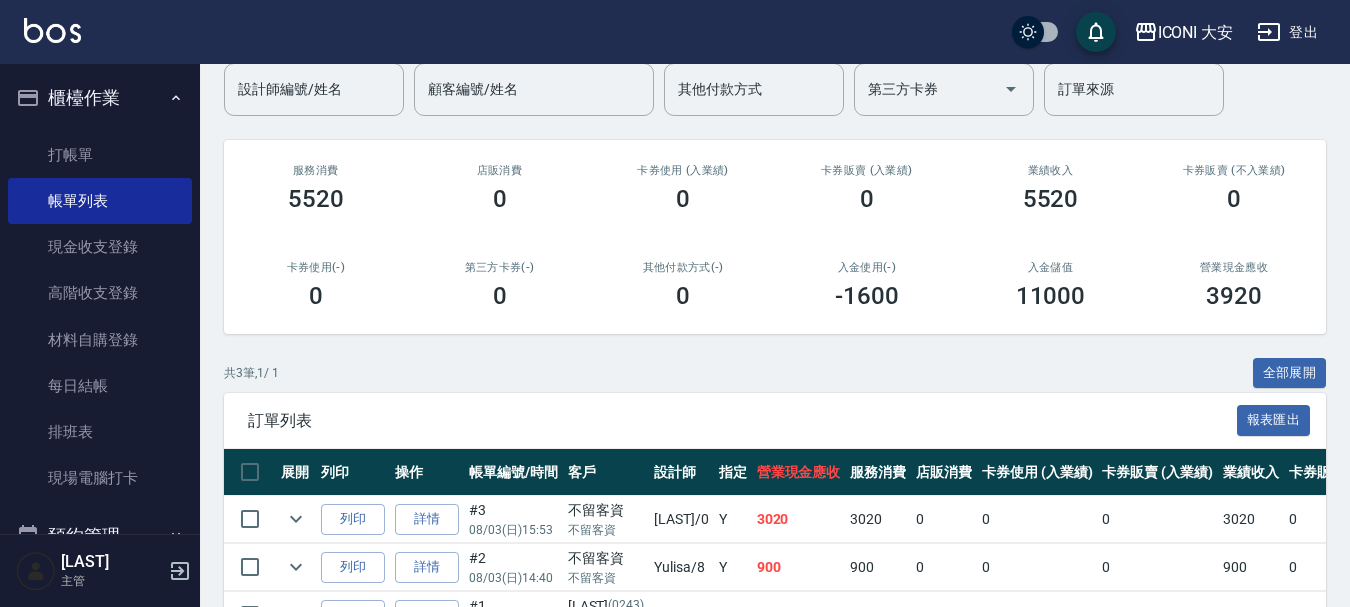 scroll, scrollTop: 295, scrollLeft: 0, axis: vertical 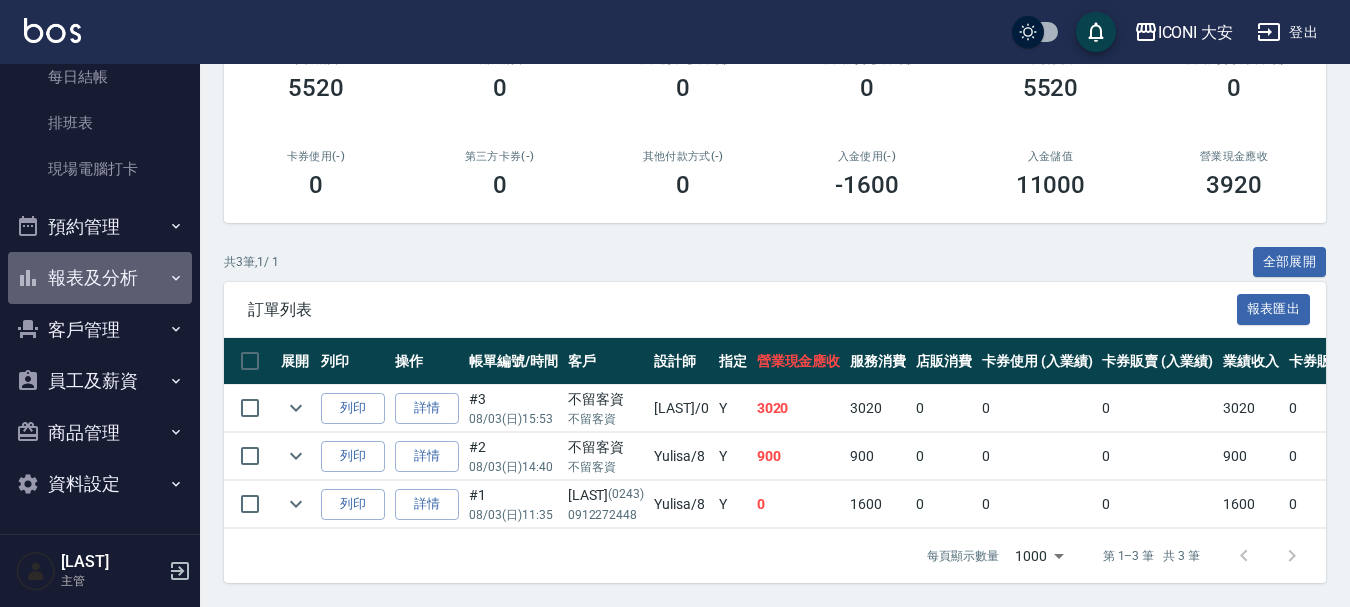 click on "報表及分析" at bounding box center (100, 278) 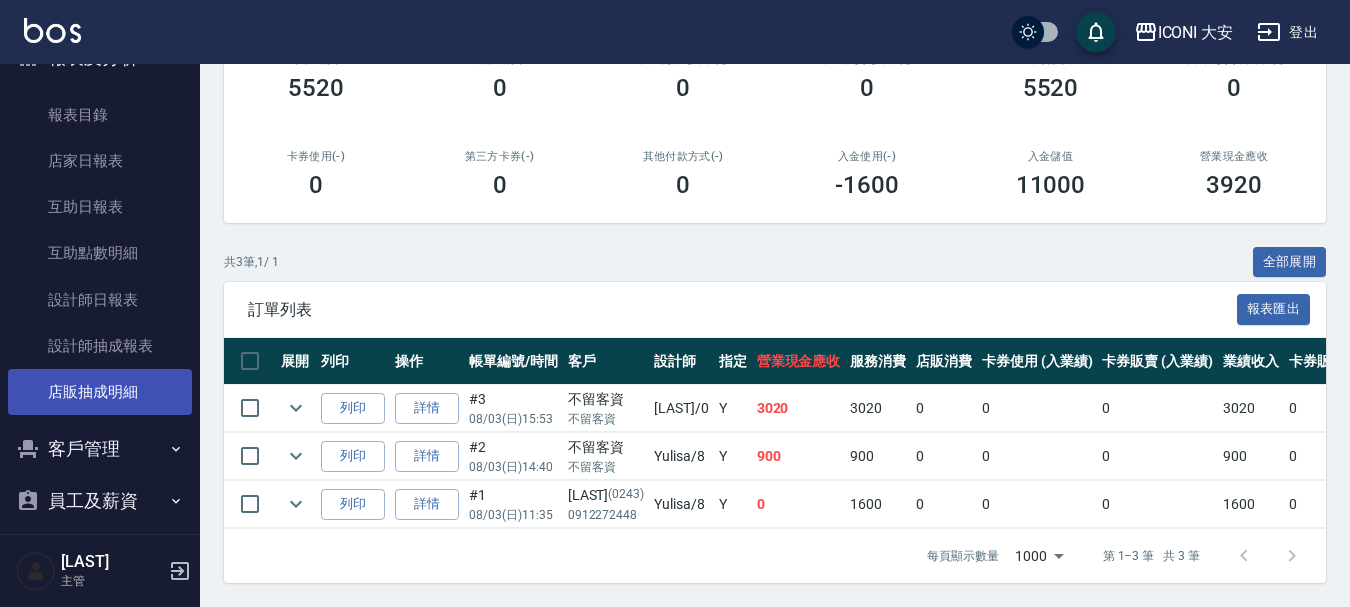 scroll, scrollTop: 609, scrollLeft: 0, axis: vertical 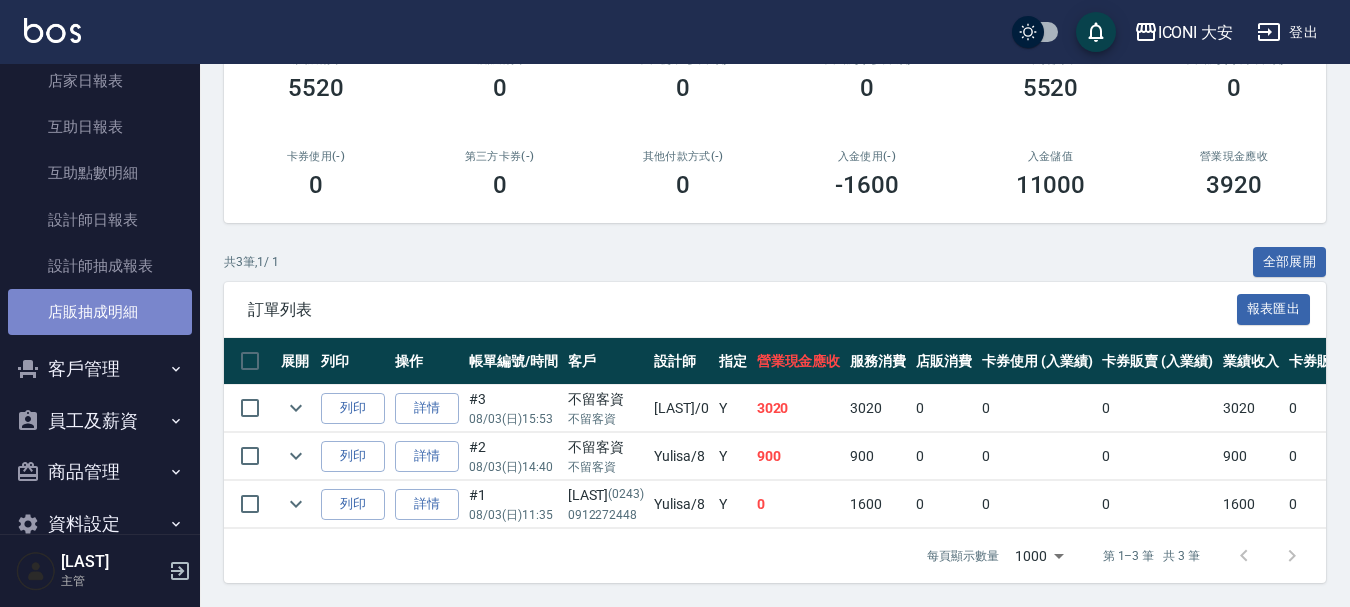 click on "店販抽成明細" at bounding box center [100, 312] 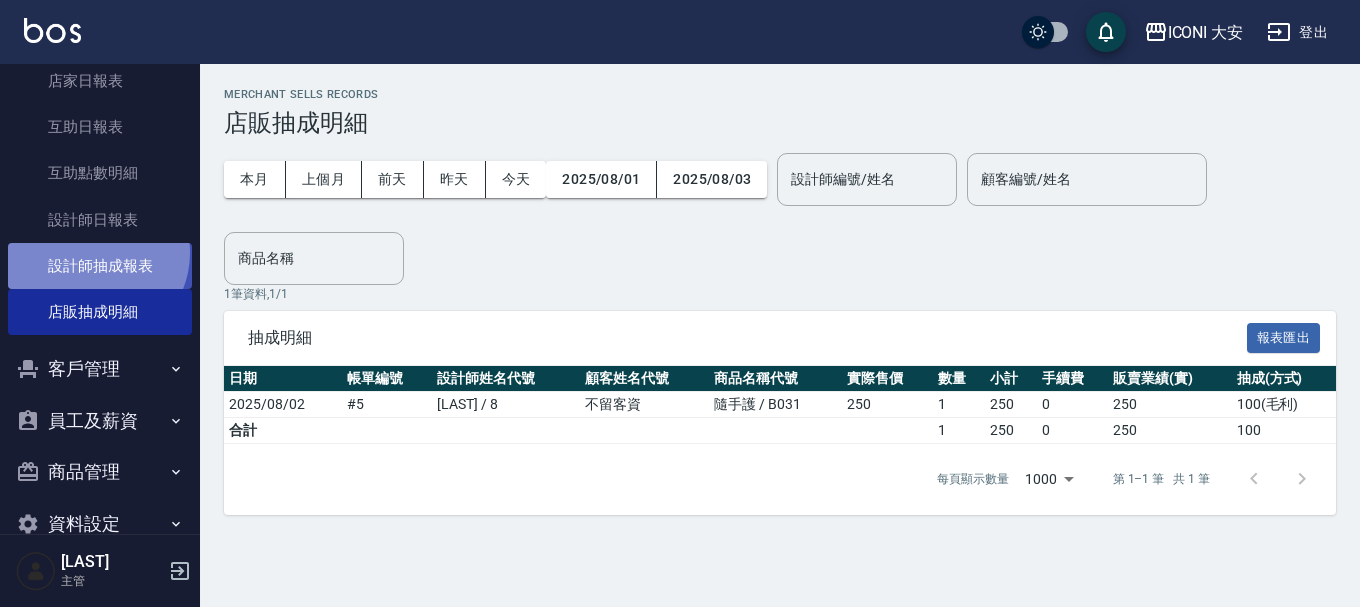 click on "設計師抽成報表" at bounding box center [100, 266] 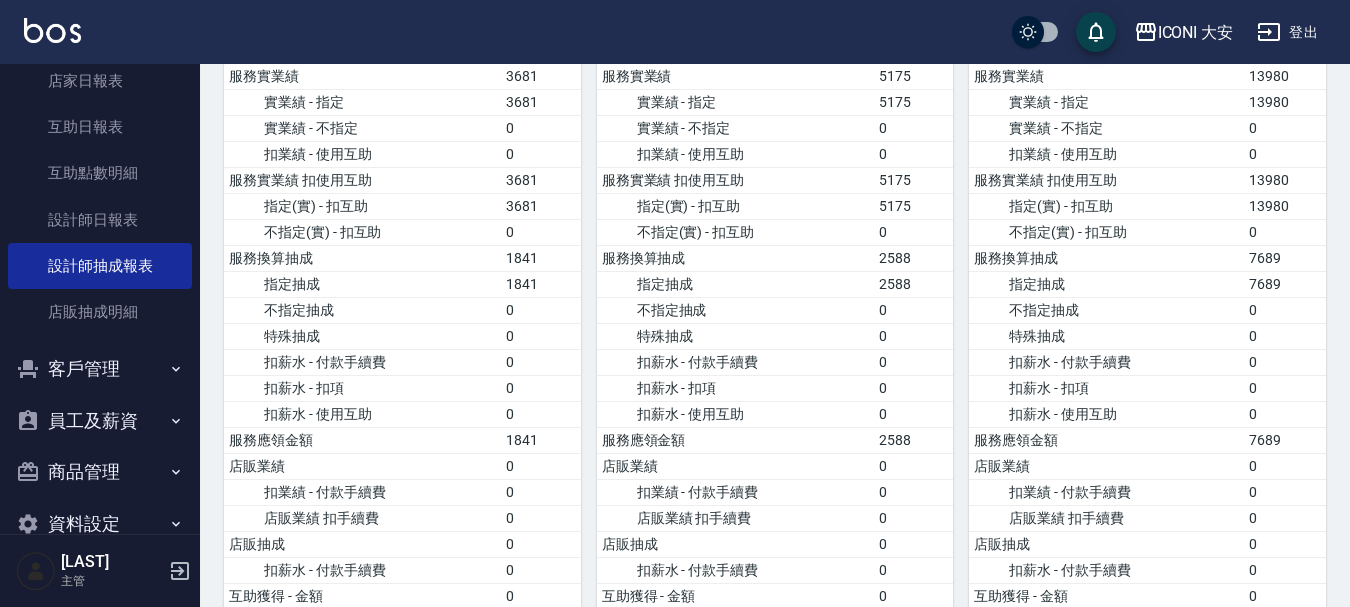 scroll, scrollTop: 500, scrollLeft: 0, axis: vertical 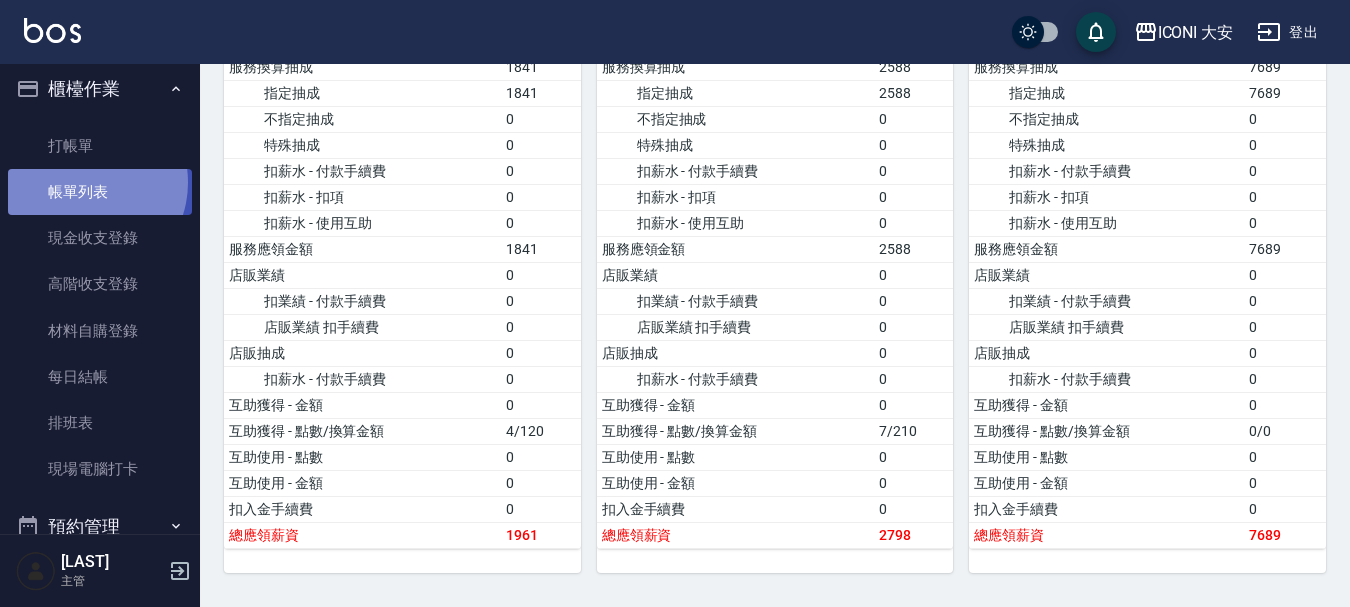 click on "帳單列表" at bounding box center [100, 192] 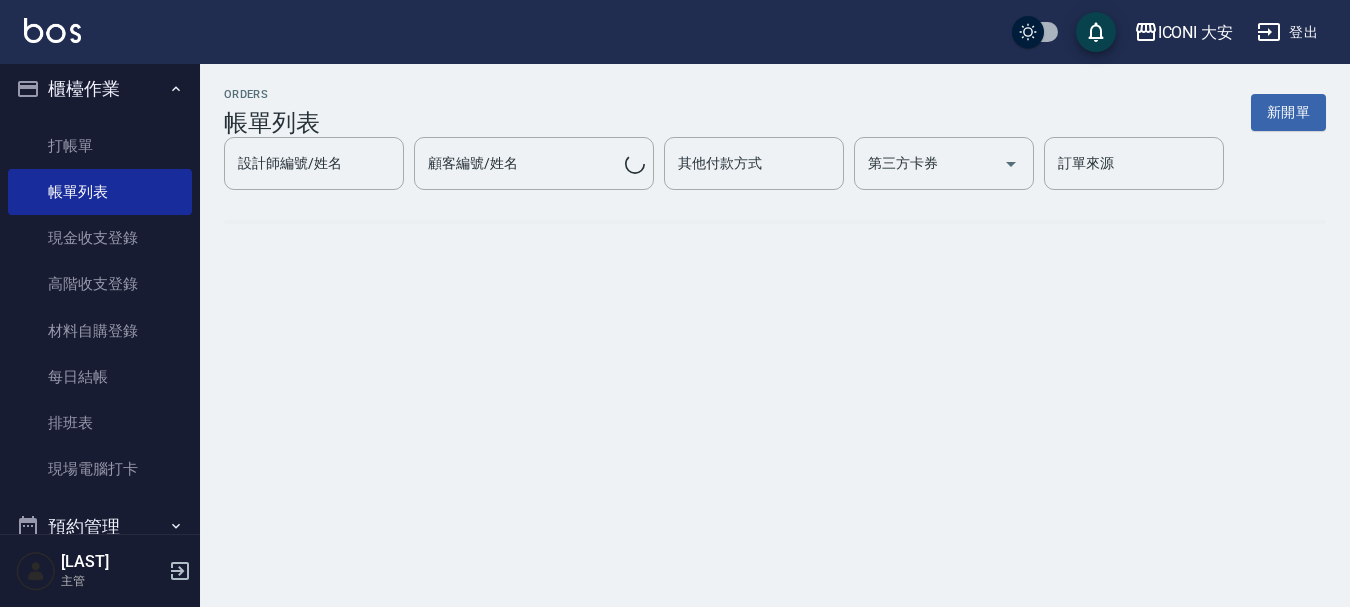 scroll, scrollTop: 0, scrollLeft: 0, axis: both 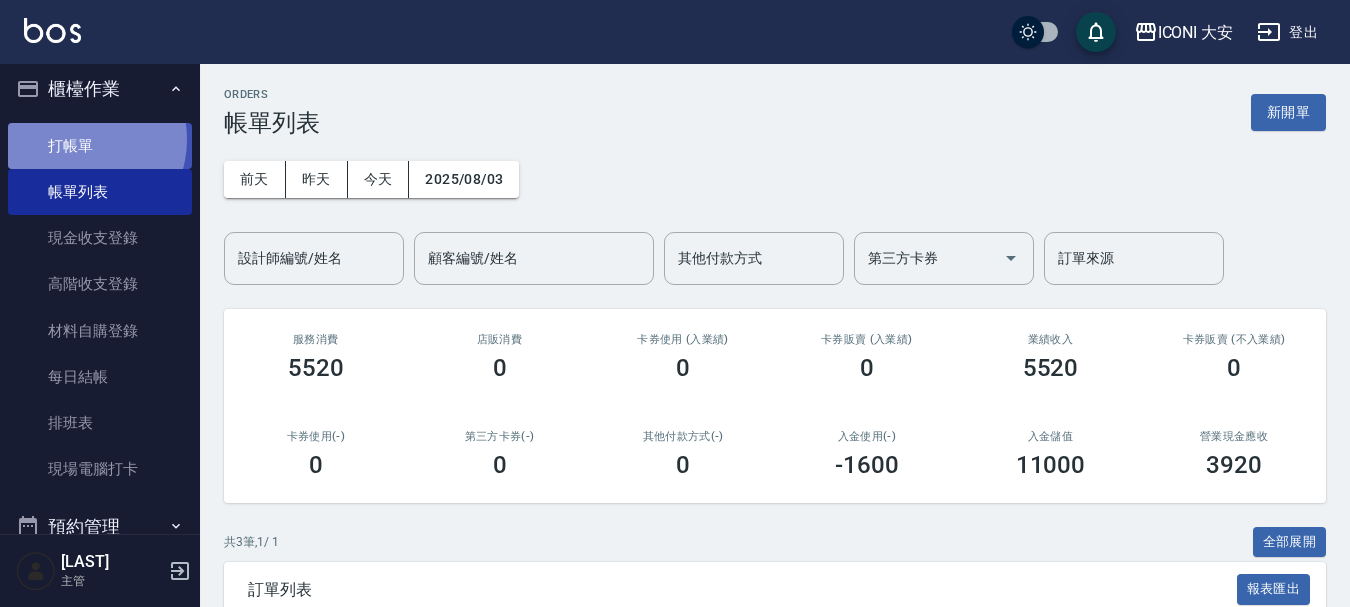 click on "打帳單" at bounding box center (100, 146) 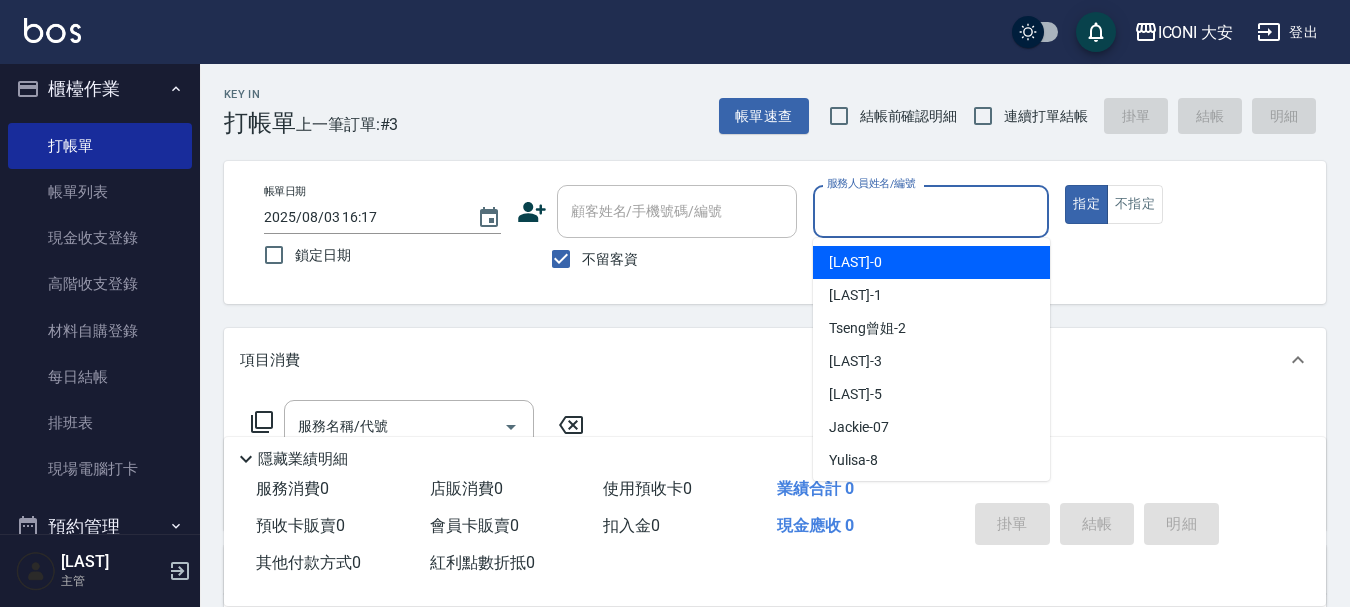 click on "服務人員姓名/編號" at bounding box center [931, 211] 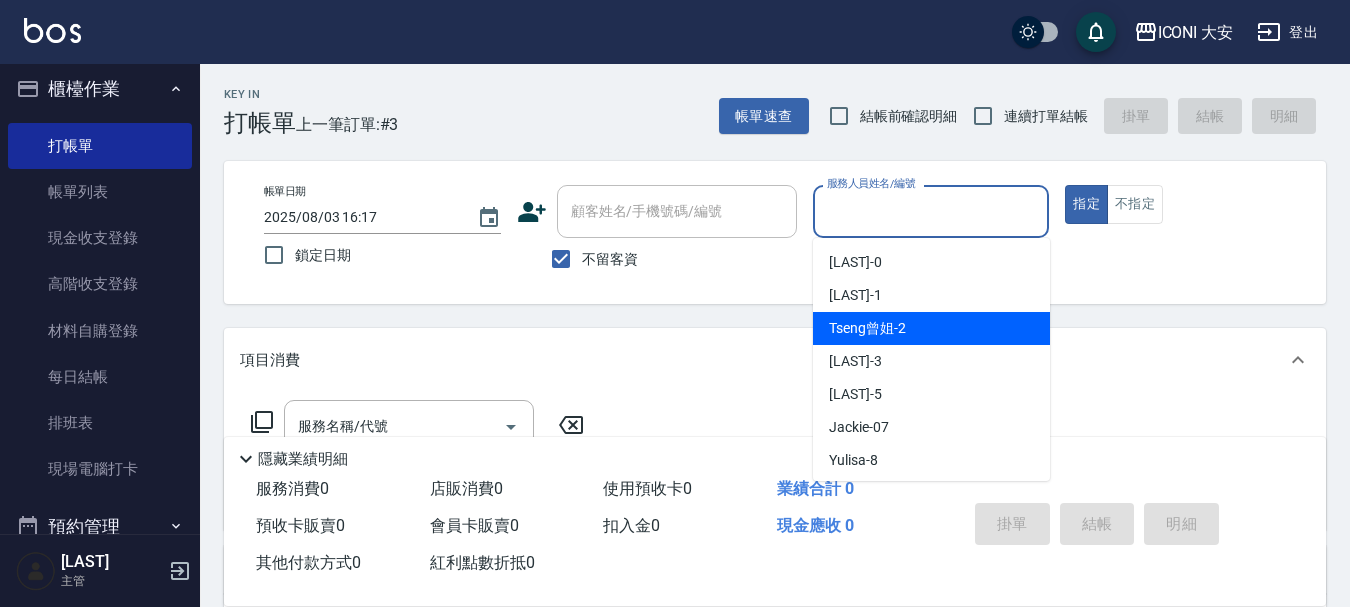 click on "Tseng曾姐 -2" at bounding box center [867, 328] 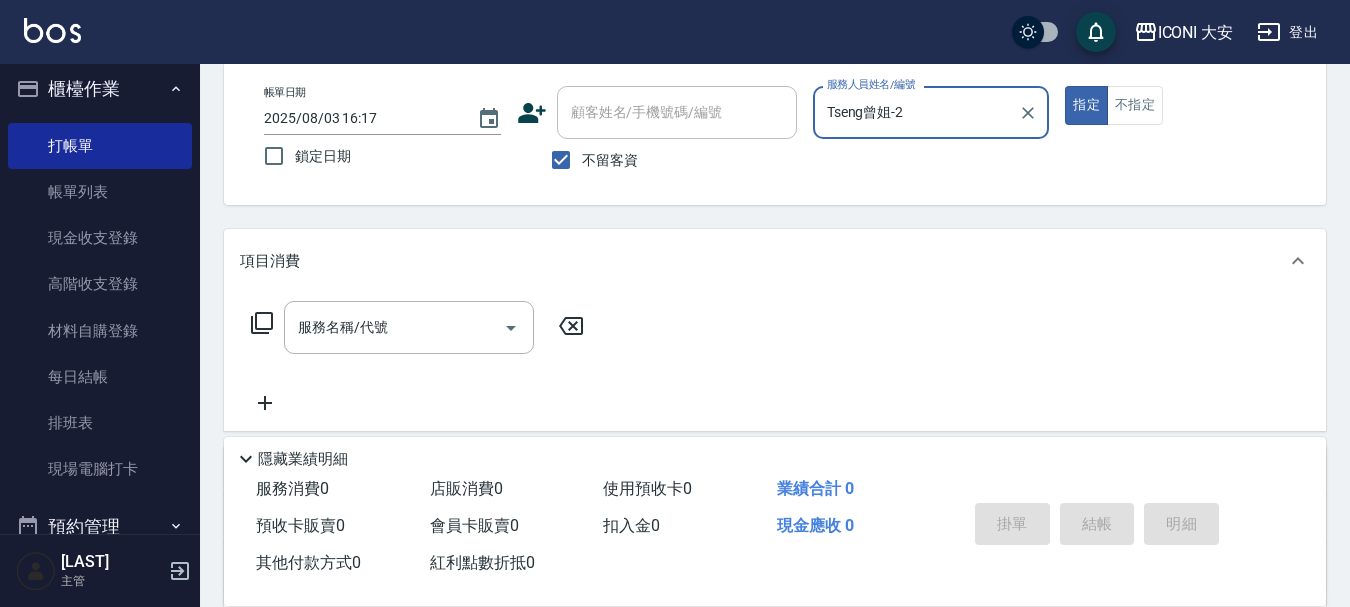 scroll, scrollTop: 100, scrollLeft: 0, axis: vertical 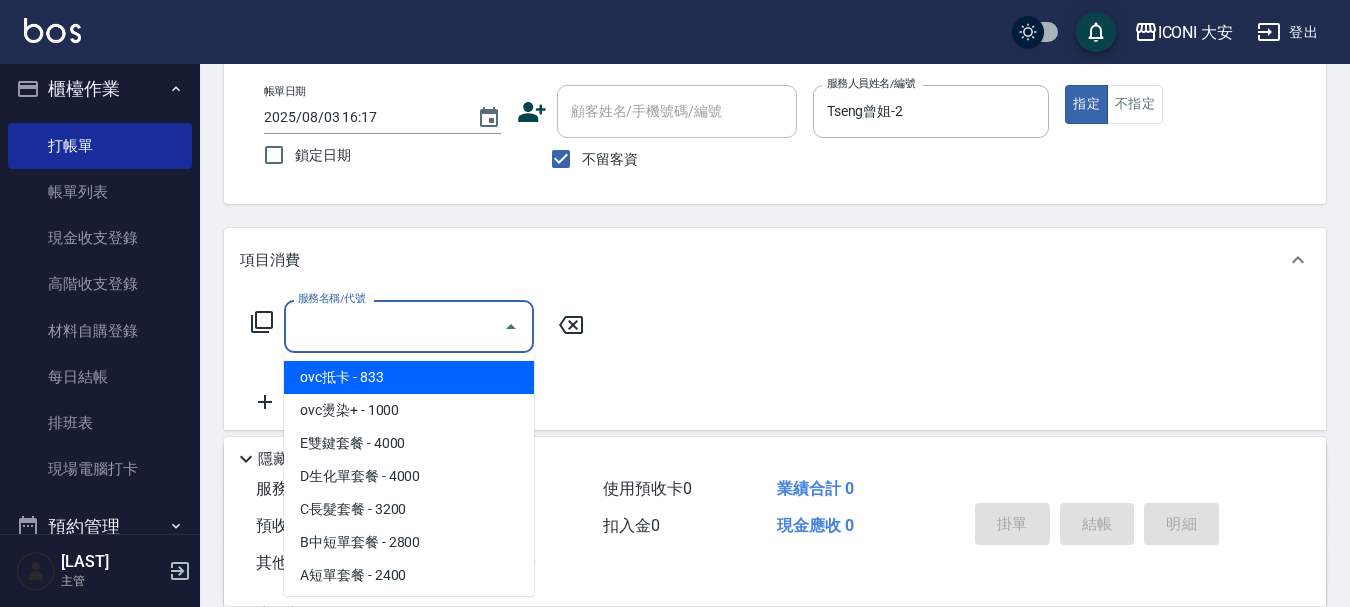 click on "服務名稱/代號" at bounding box center (394, 326) 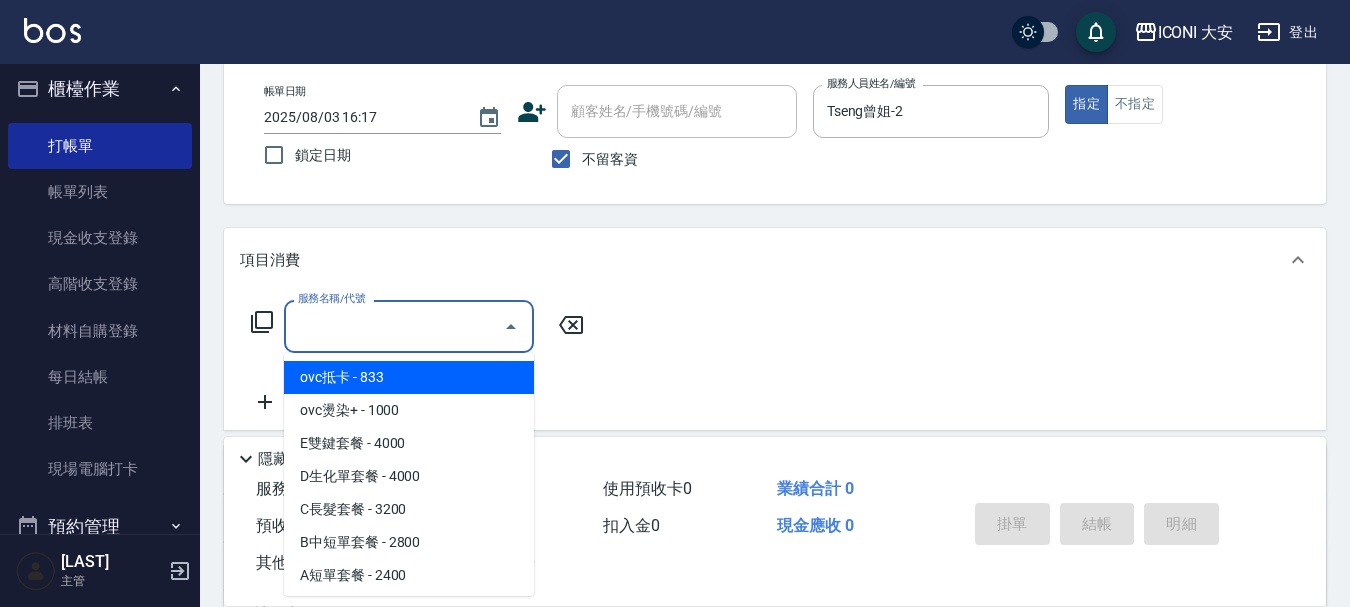type on "2" 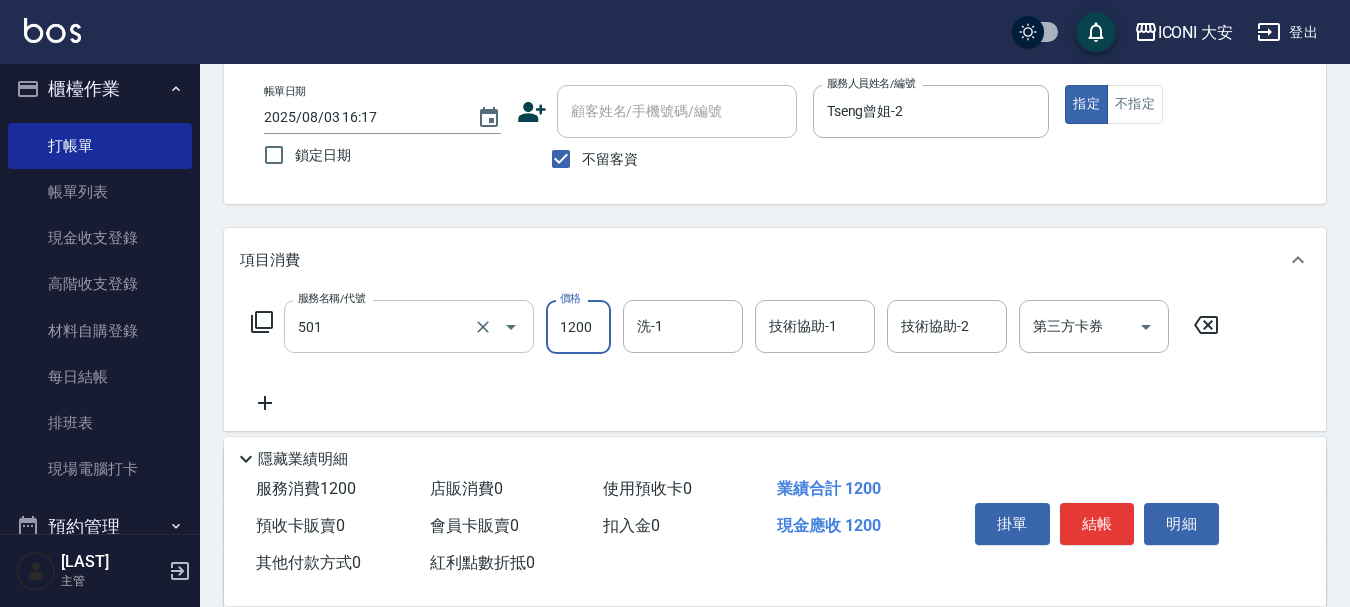 type on "染髮(501)" 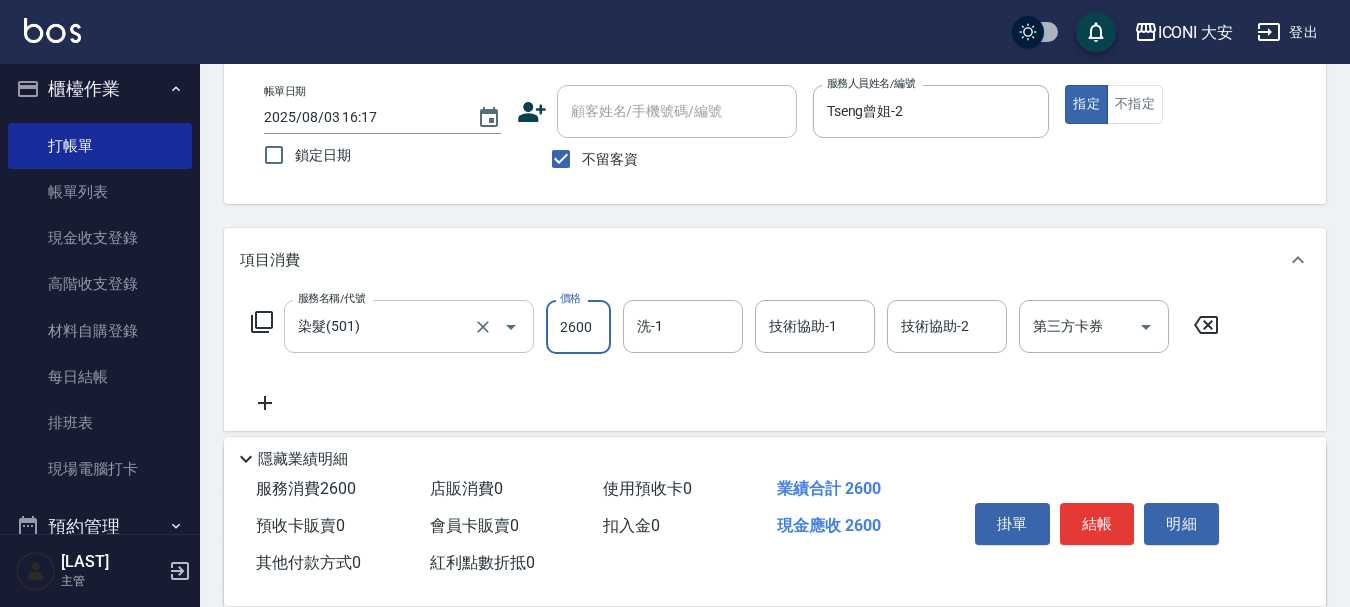 type on "2600" 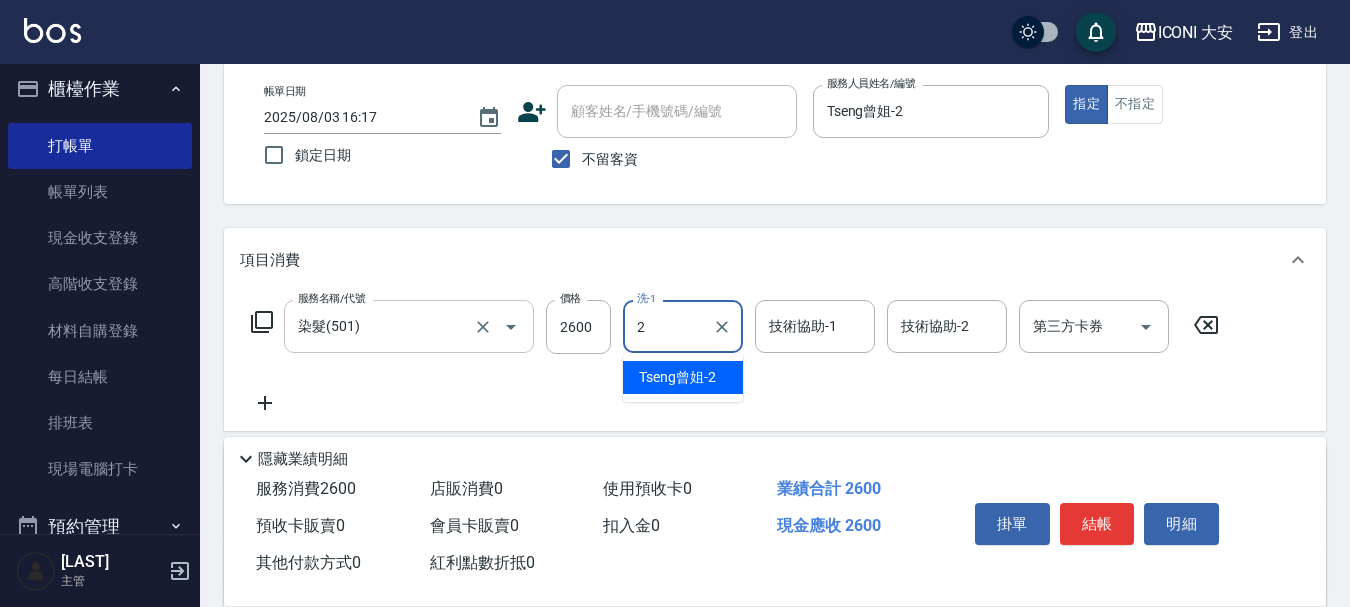 type on "Tseng曾姐-2" 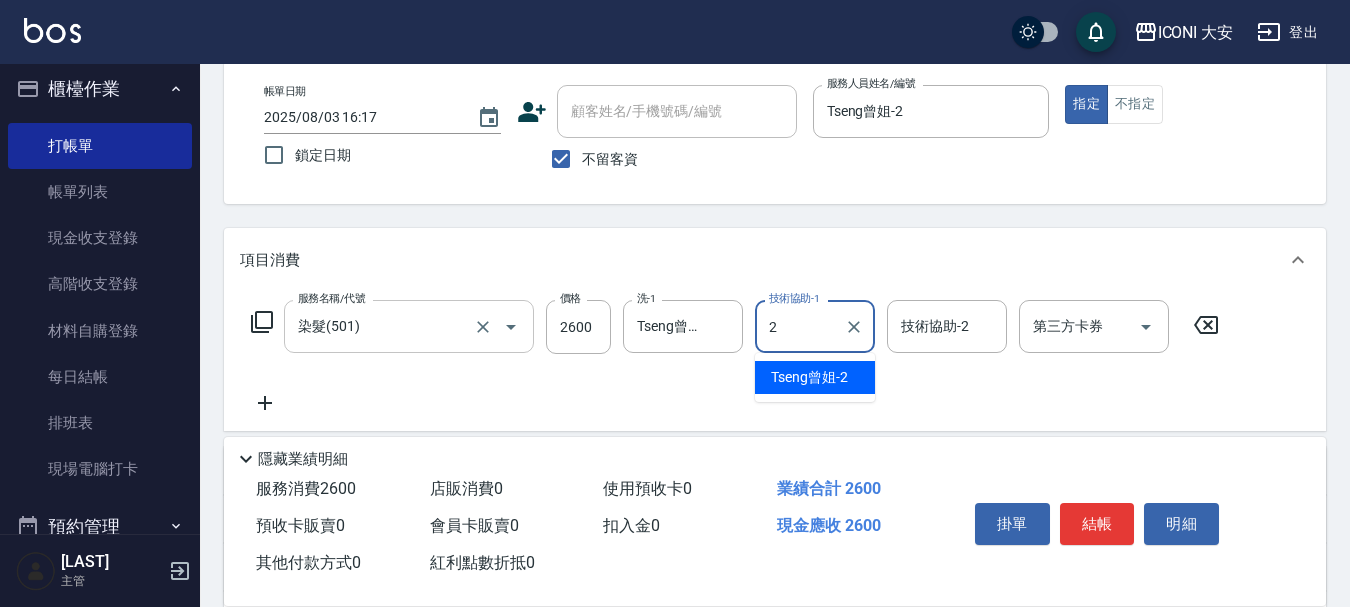 type on "Tseng曾姐-2" 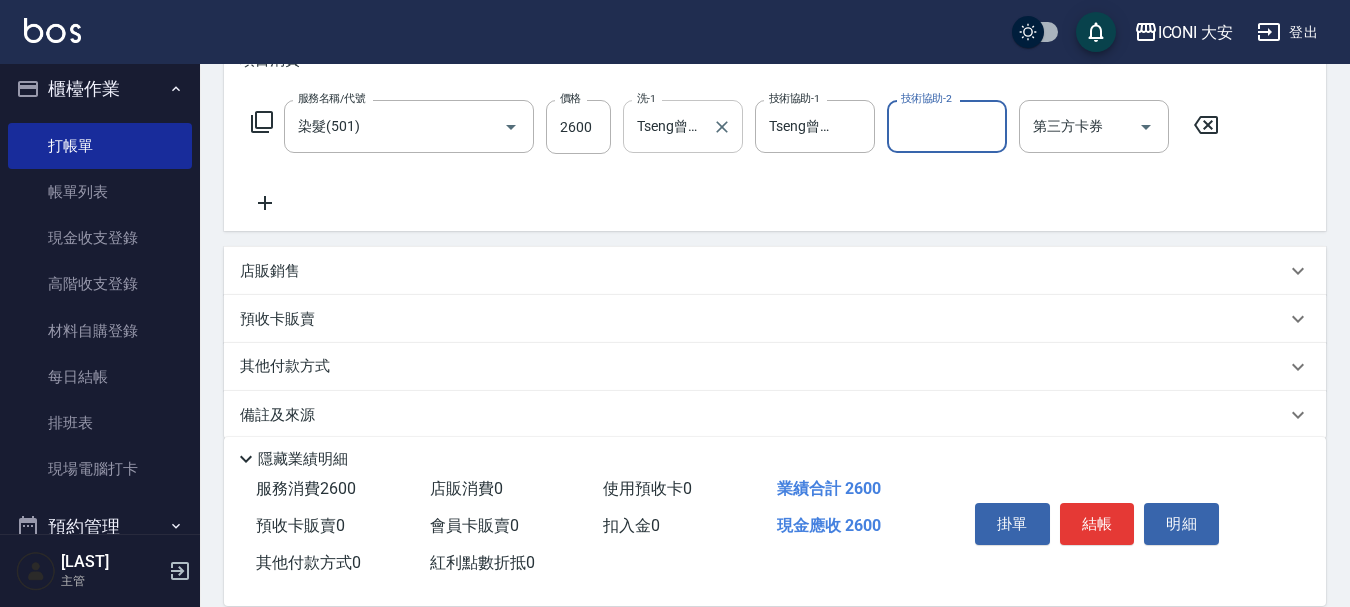scroll, scrollTop: 324, scrollLeft: 0, axis: vertical 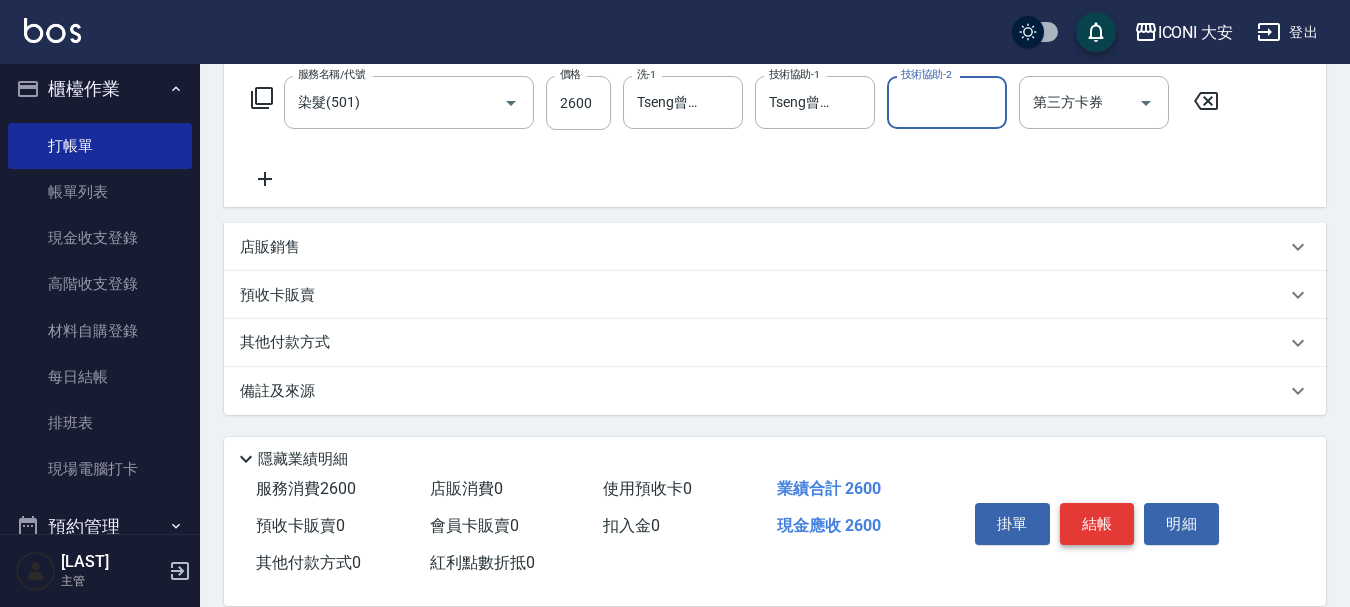 click on "結帳" at bounding box center (1097, 524) 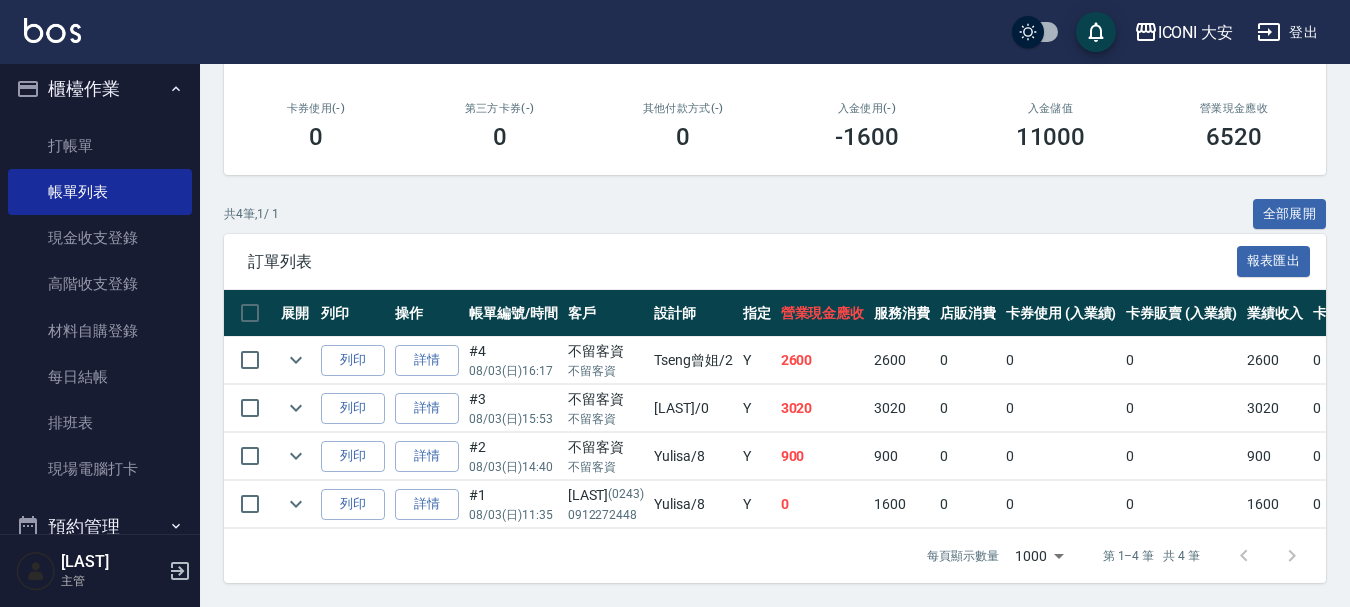 scroll, scrollTop: 343, scrollLeft: 0, axis: vertical 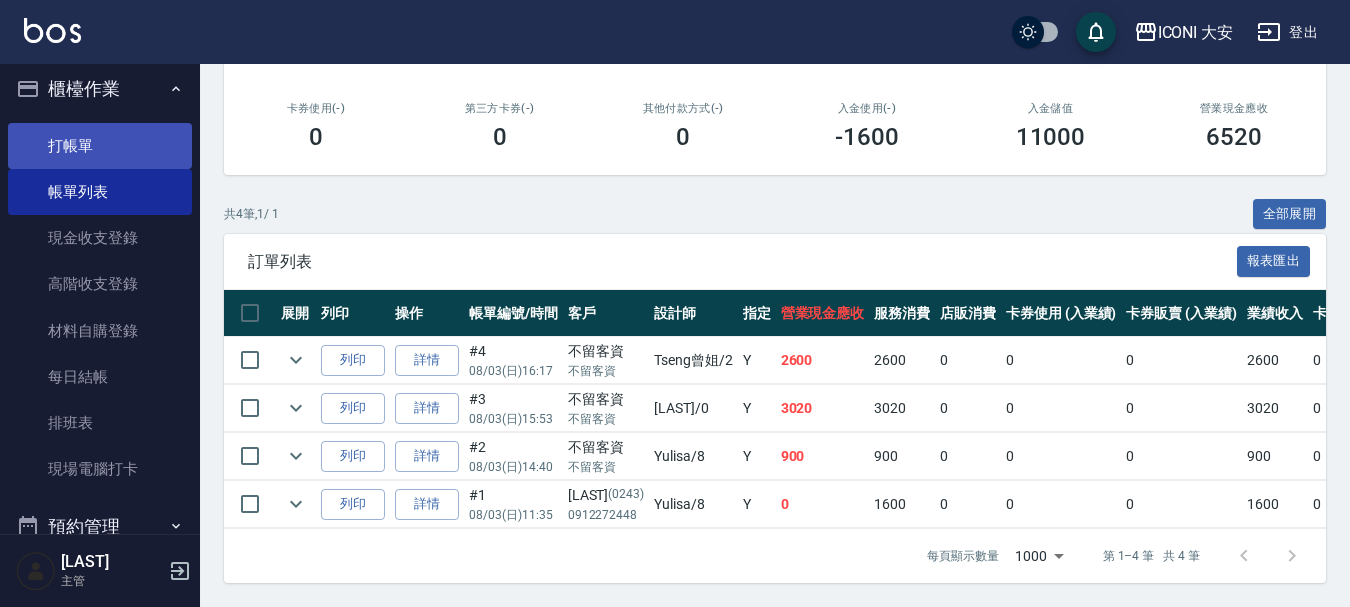 click on "打帳單" at bounding box center (100, 146) 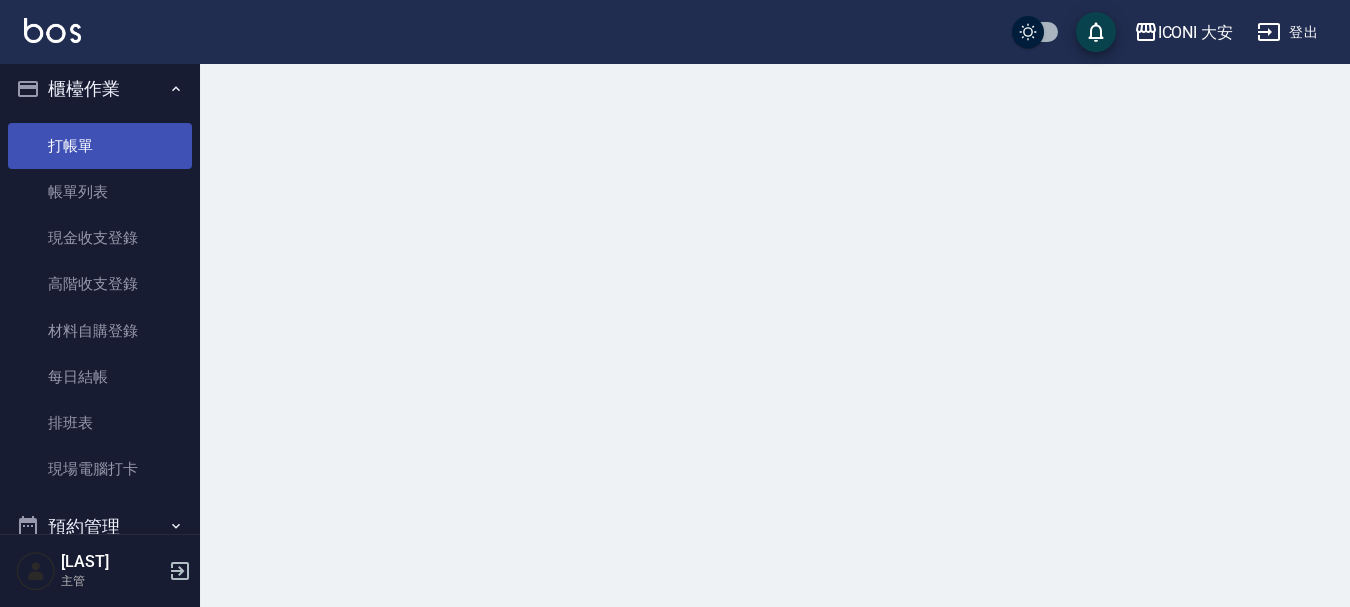 scroll, scrollTop: 0, scrollLeft: 0, axis: both 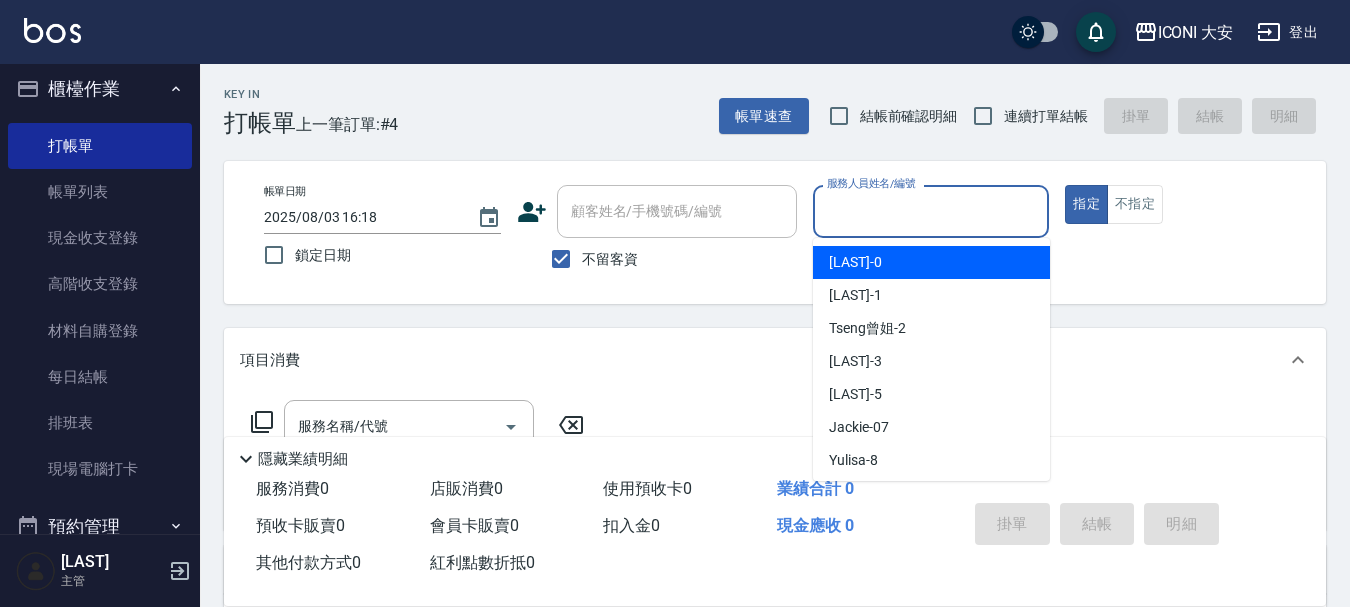 click on "服務人員姓名/編號" at bounding box center [931, 211] 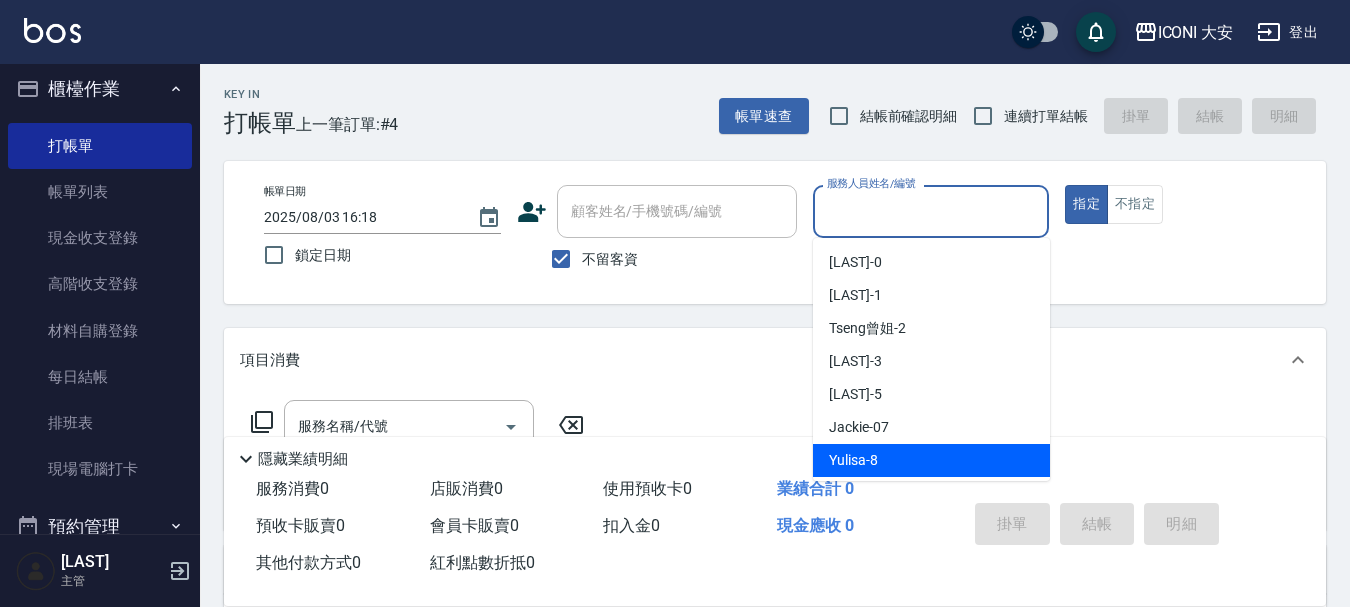 click on "Yulisa -8" at bounding box center [853, 460] 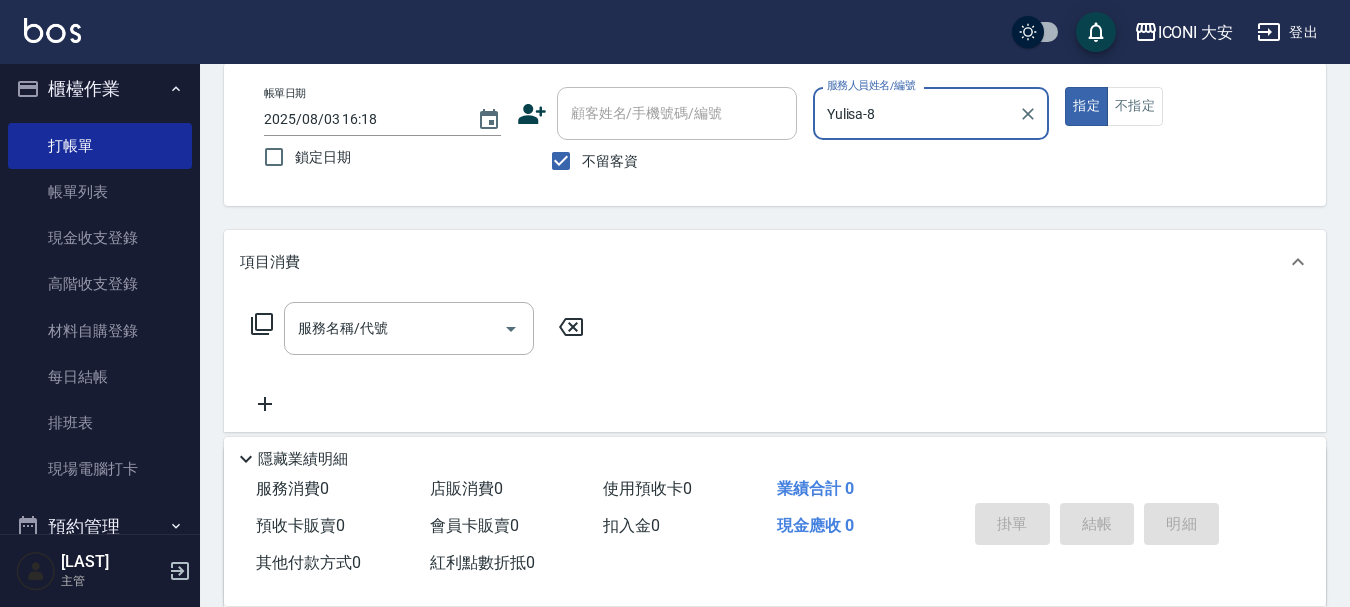 scroll, scrollTop: 100, scrollLeft: 0, axis: vertical 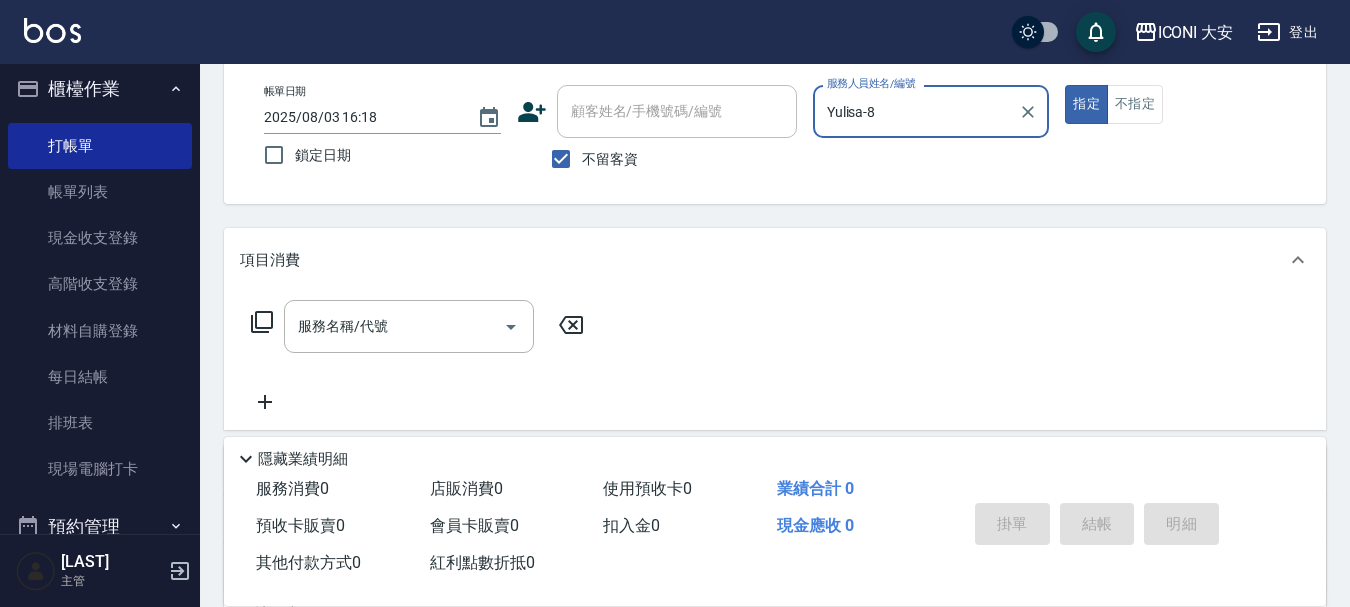 click 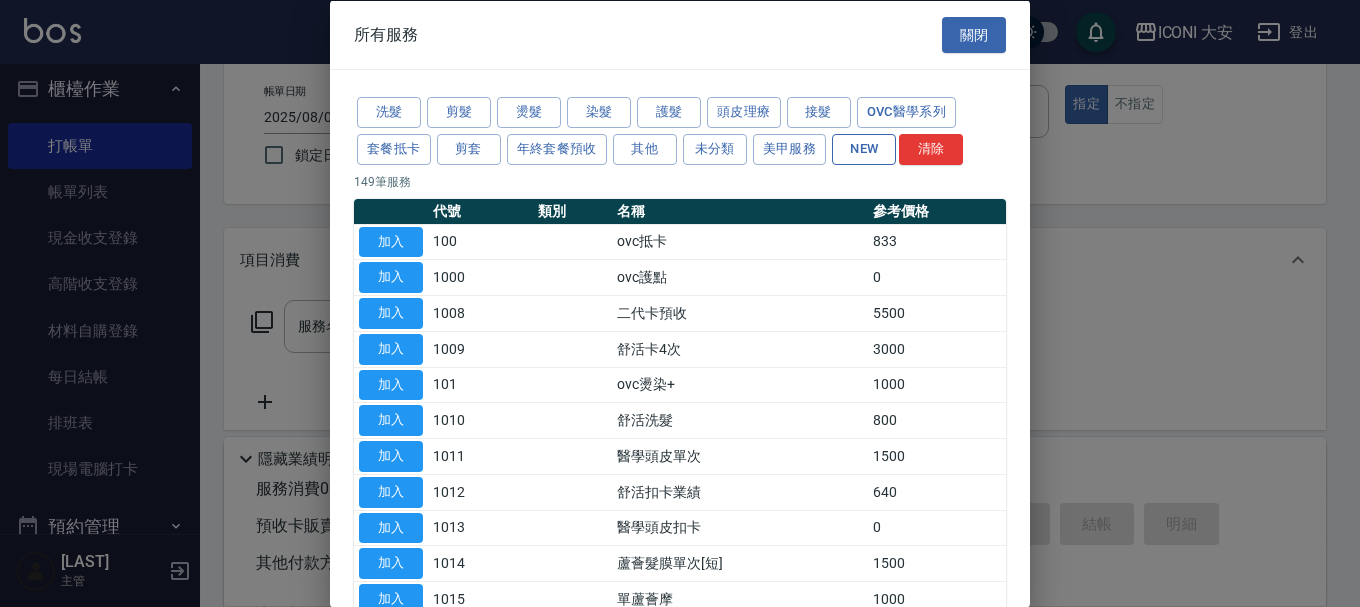 click on "NEW" at bounding box center (864, 148) 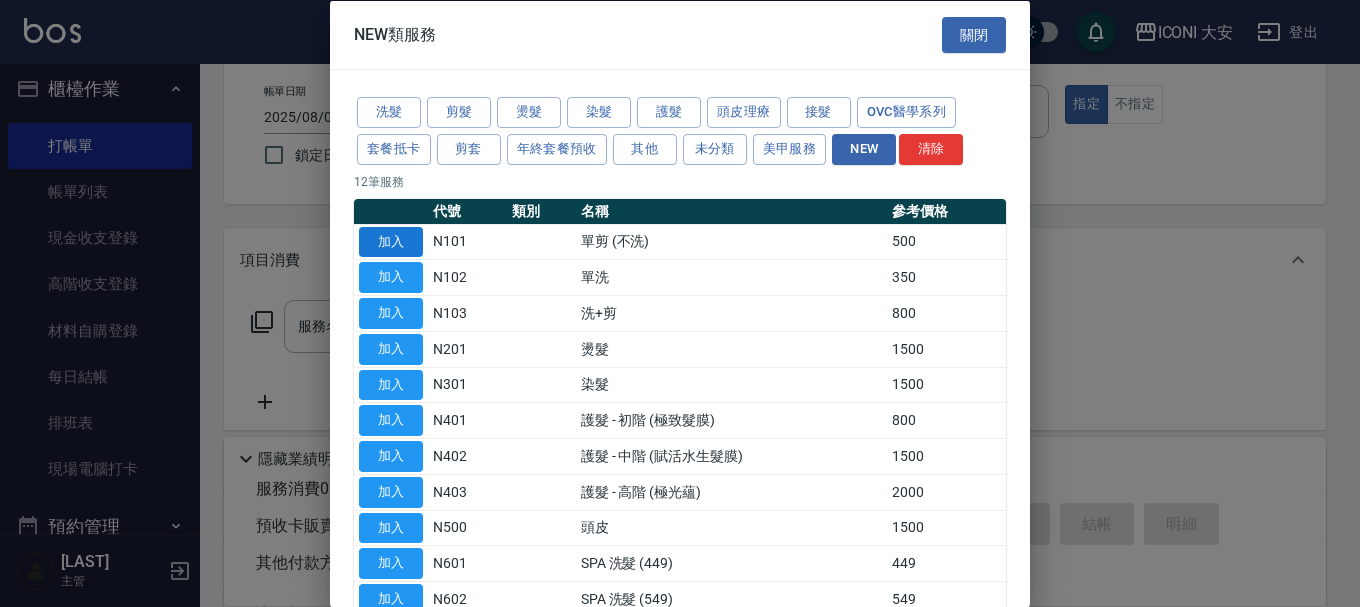 click on "加入" at bounding box center (391, 241) 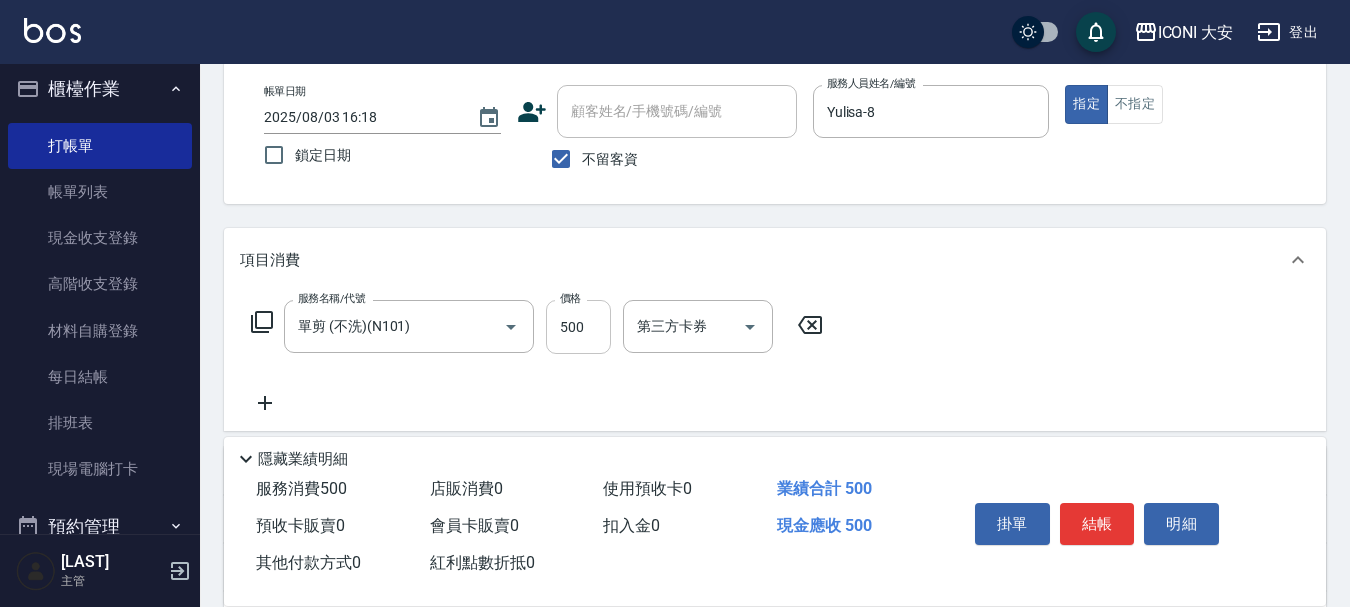 click on "500" at bounding box center (578, 327) 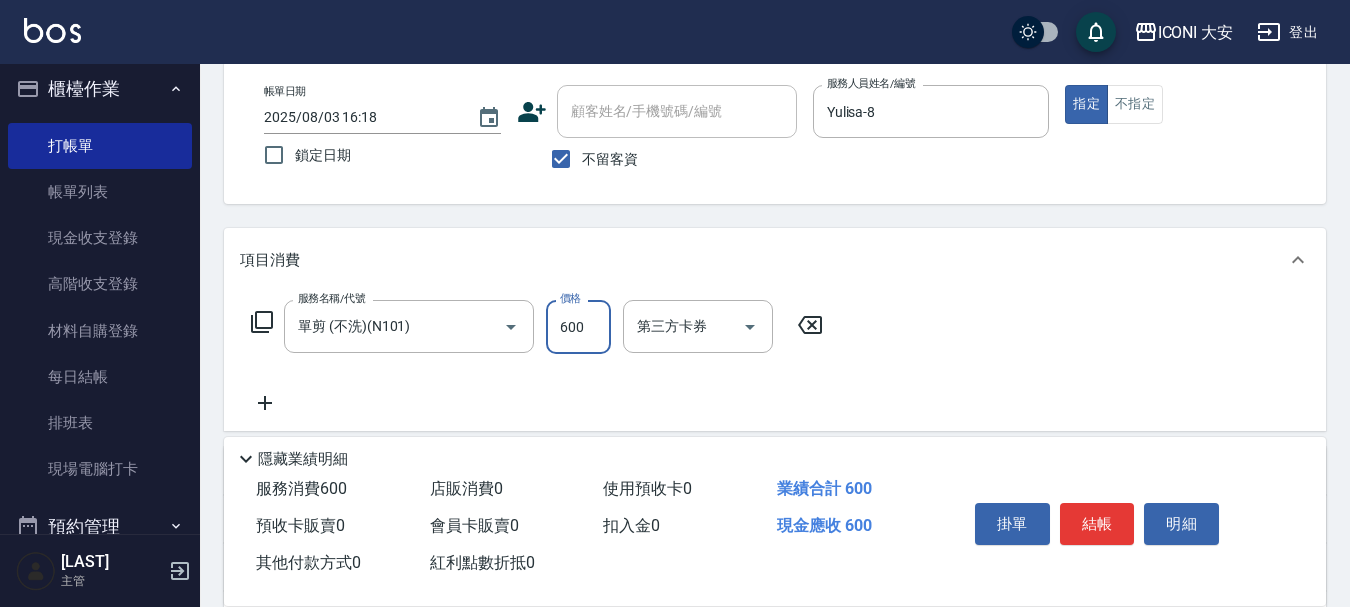 type on "600" 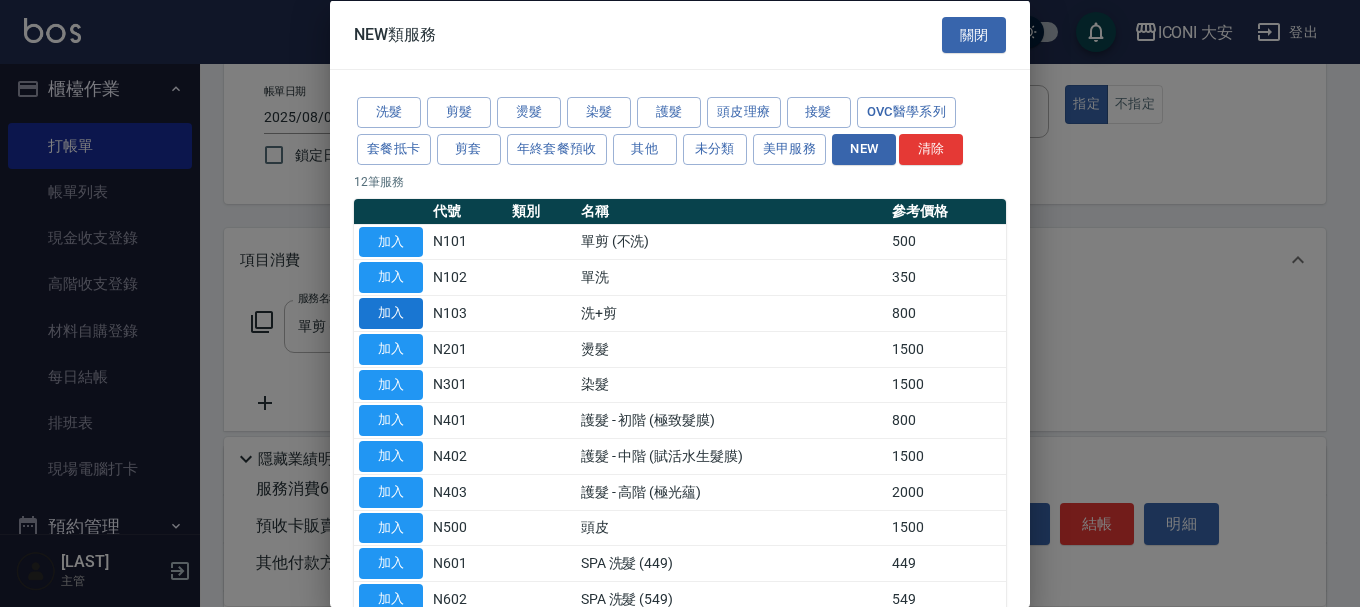 click on "加入" at bounding box center (391, 313) 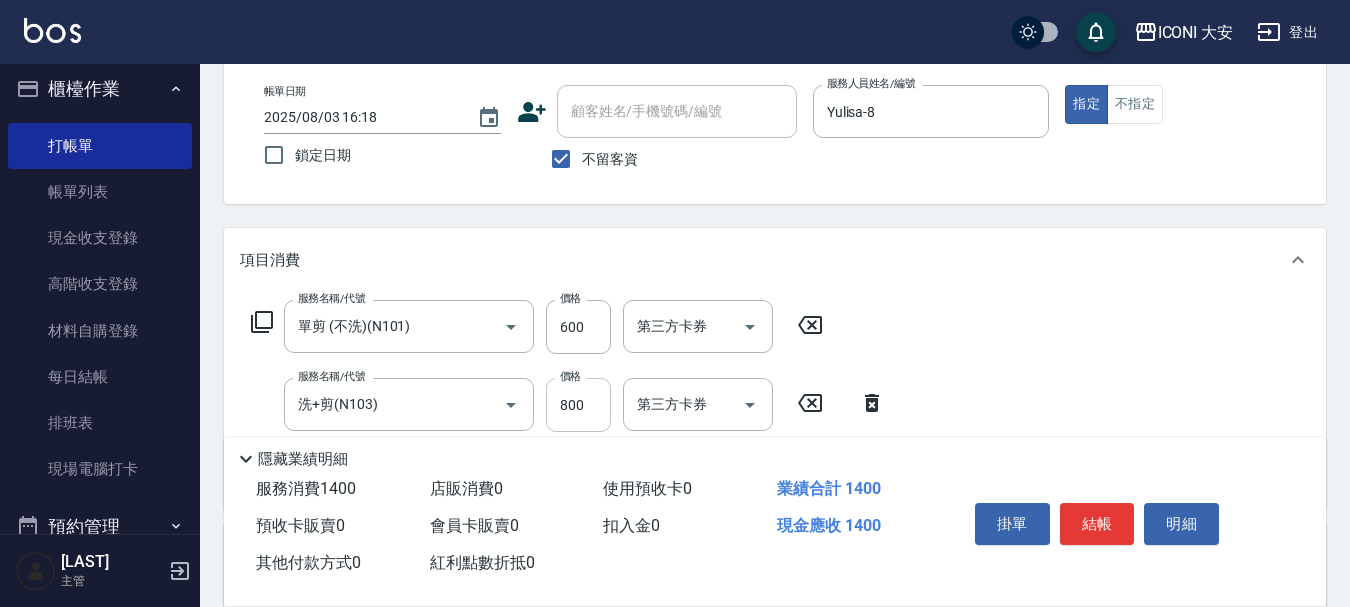 scroll, scrollTop: 200, scrollLeft: 0, axis: vertical 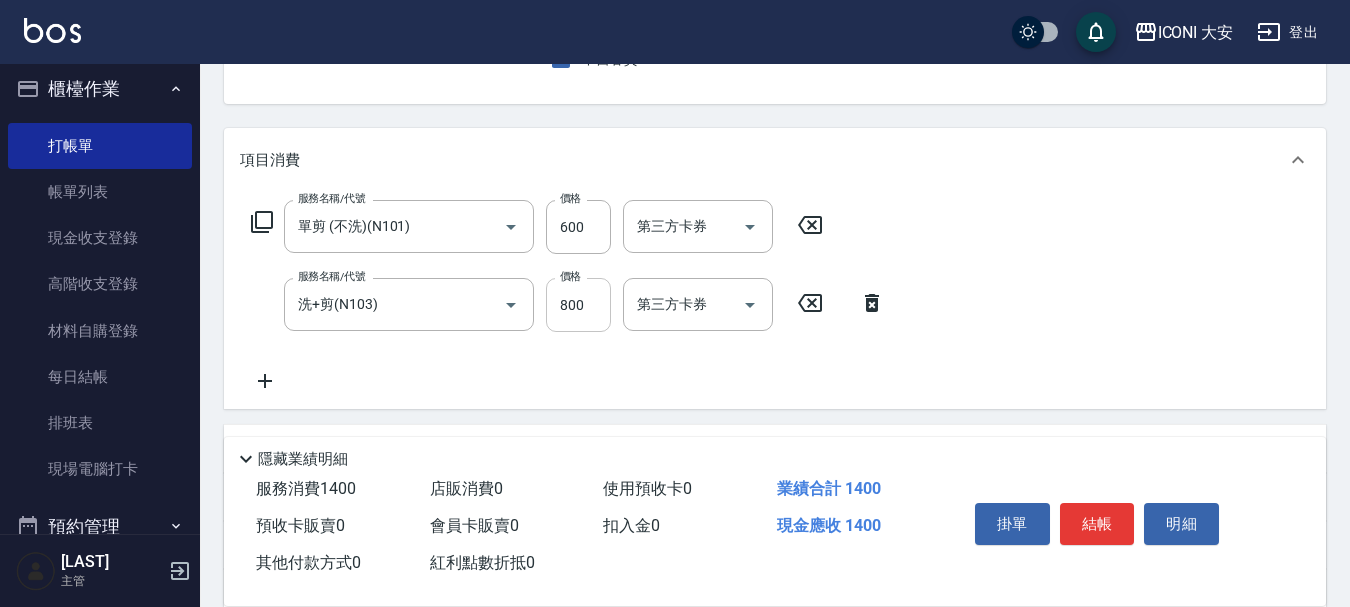 click on "800" at bounding box center (578, 305) 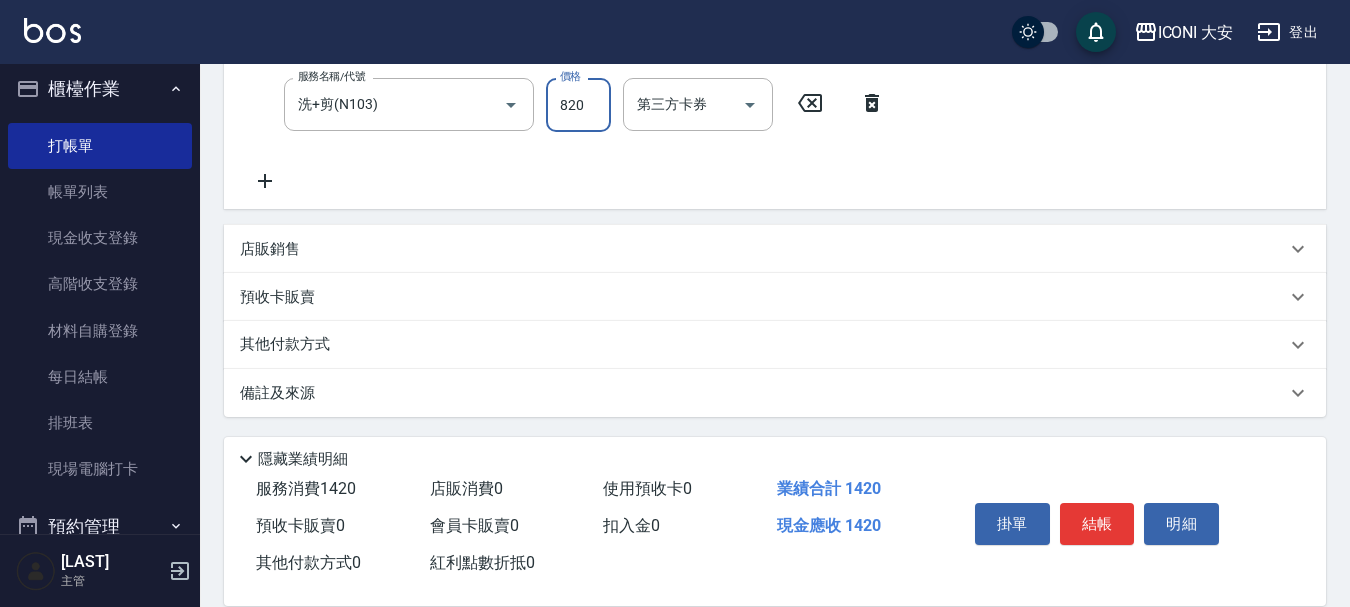 scroll, scrollTop: 402, scrollLeft: 0, axis: vertical 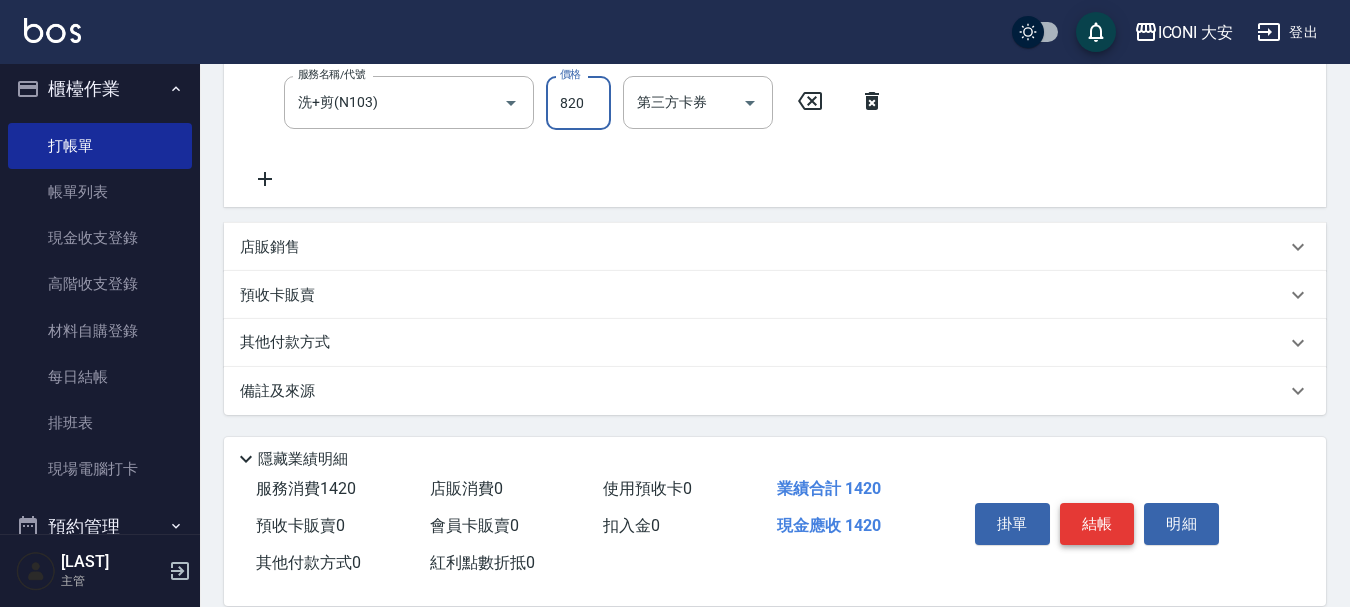 type on "820" 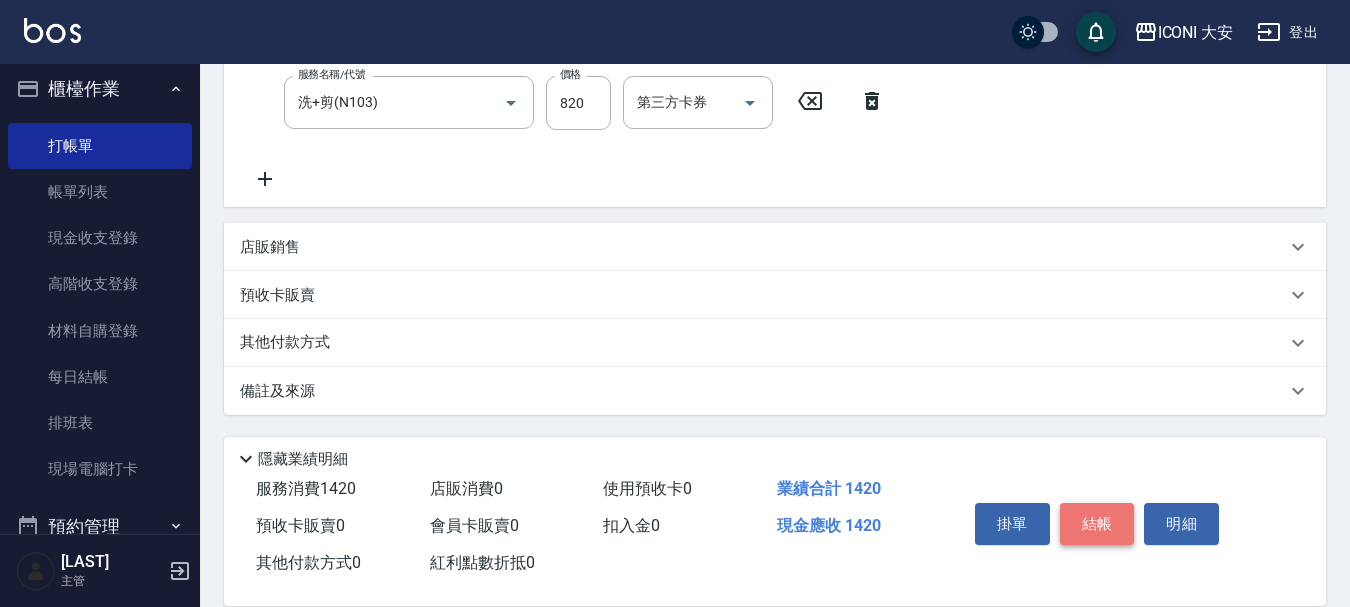 click on "結帳" at bounding box center [1097, 524] 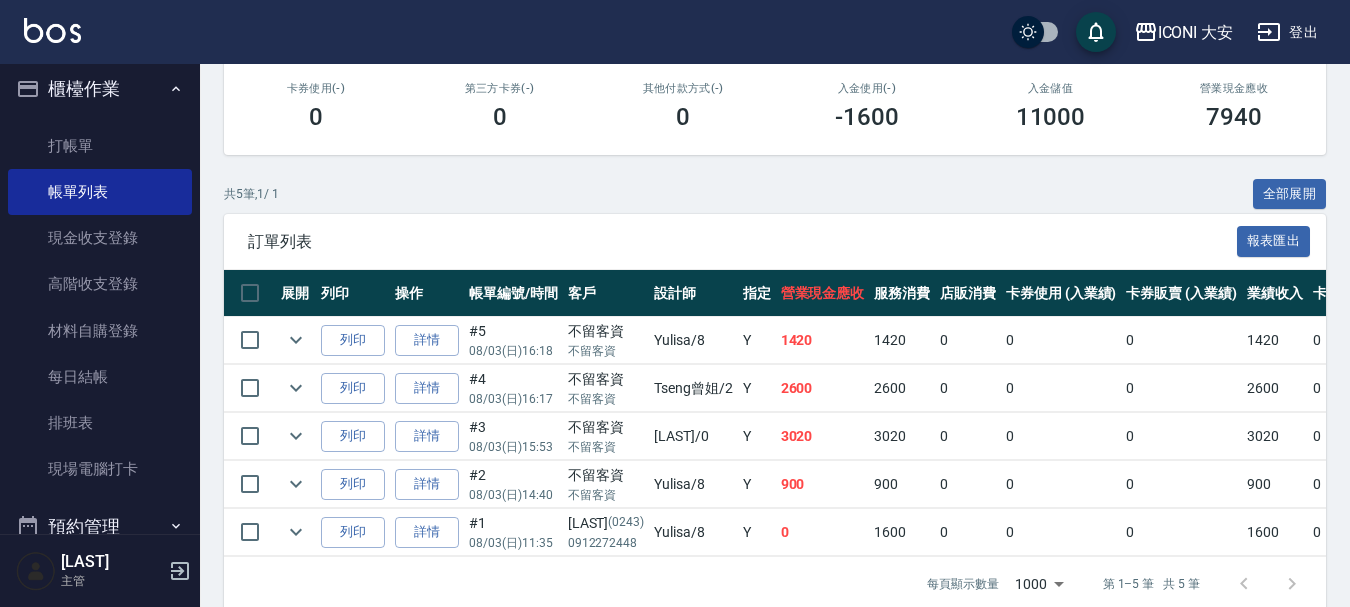 scroll, scrollTop: 391, scrollLeft: 0, axis: vertical 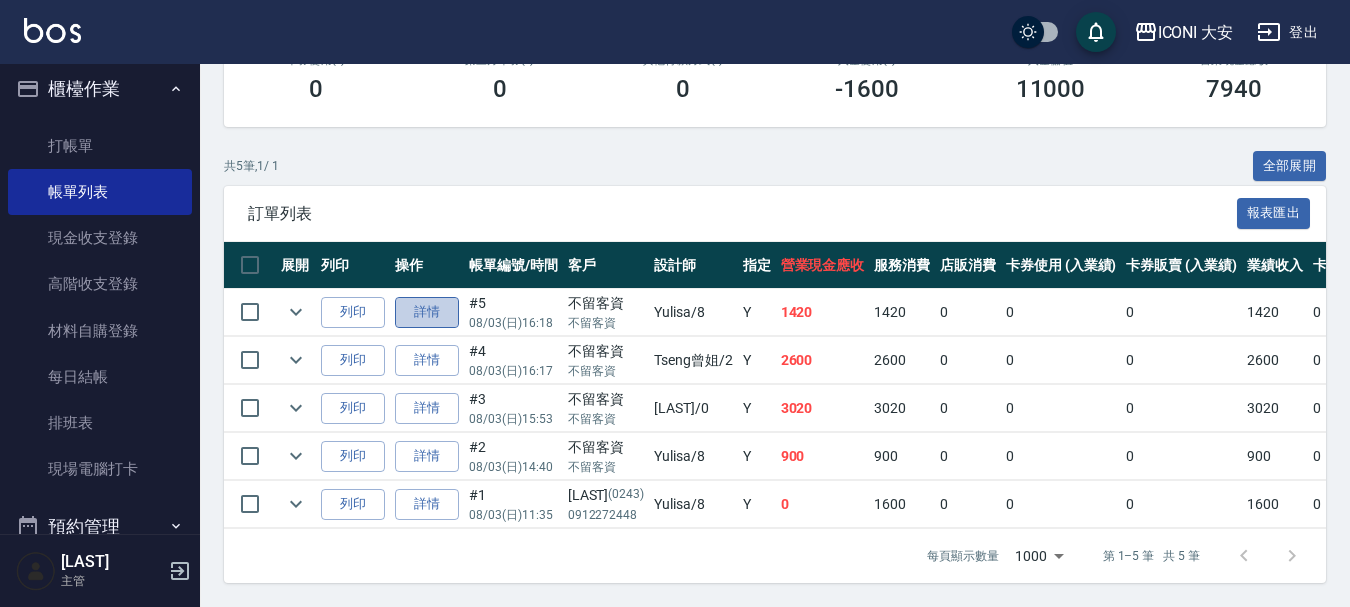 click on "詳情" at bounding box center [427, 312] 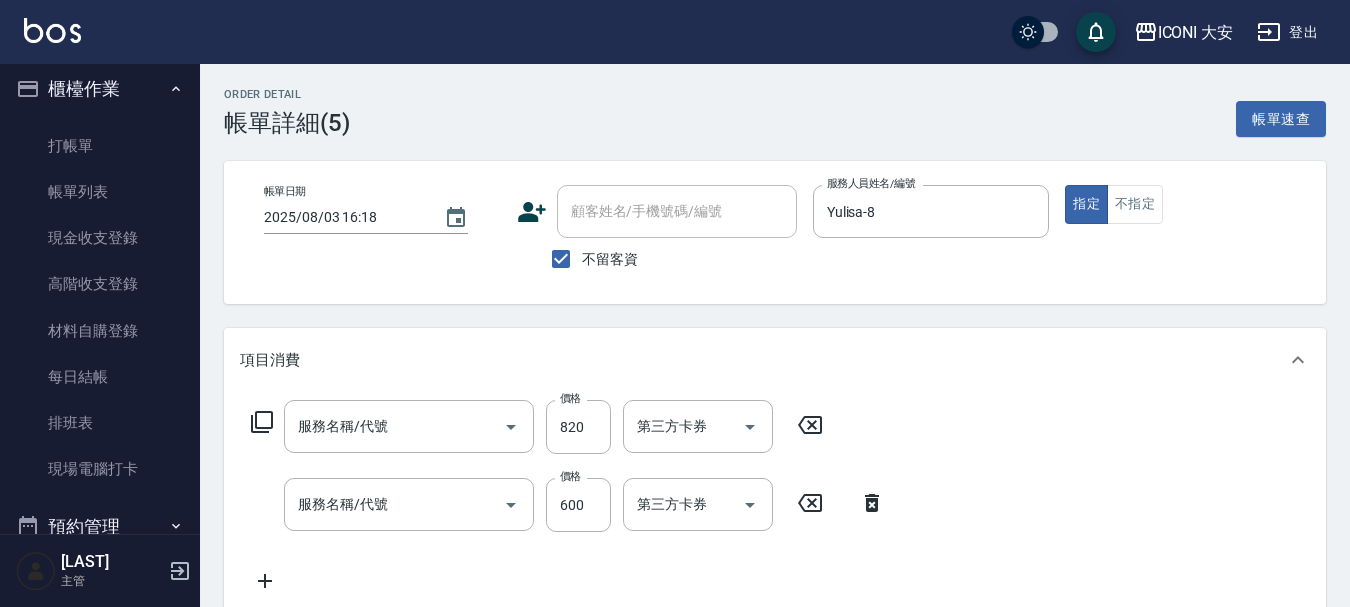 type on "2025/08/03 16:18" 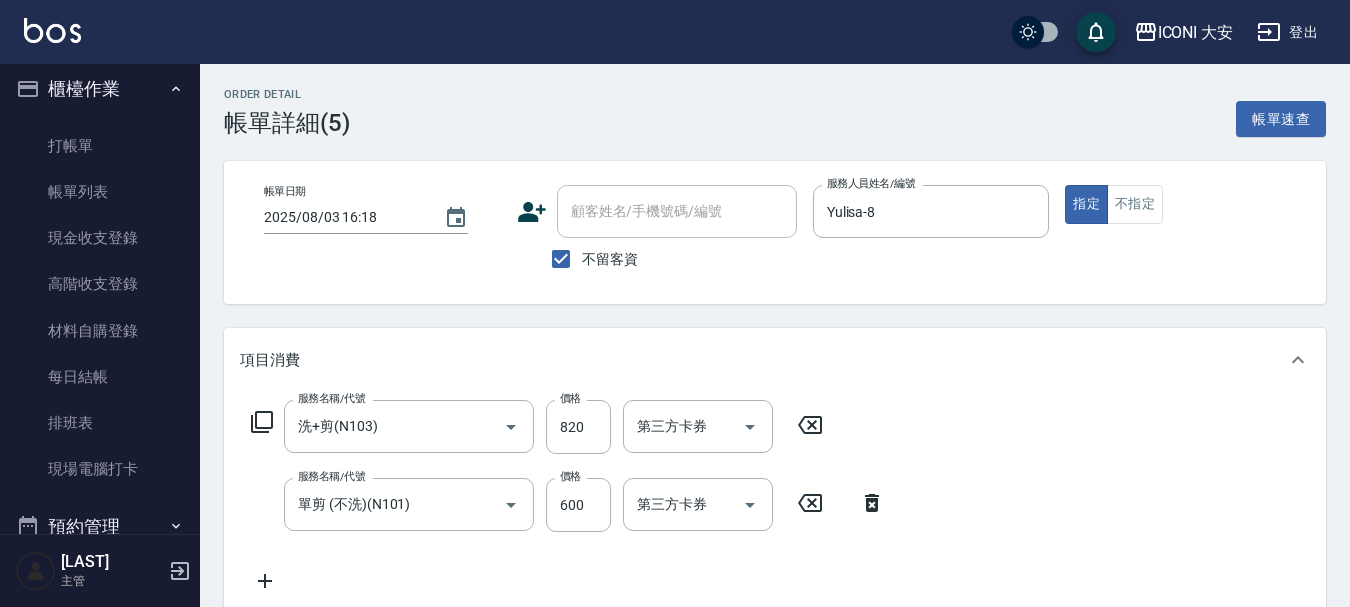 type on "洗+剪(N103)" 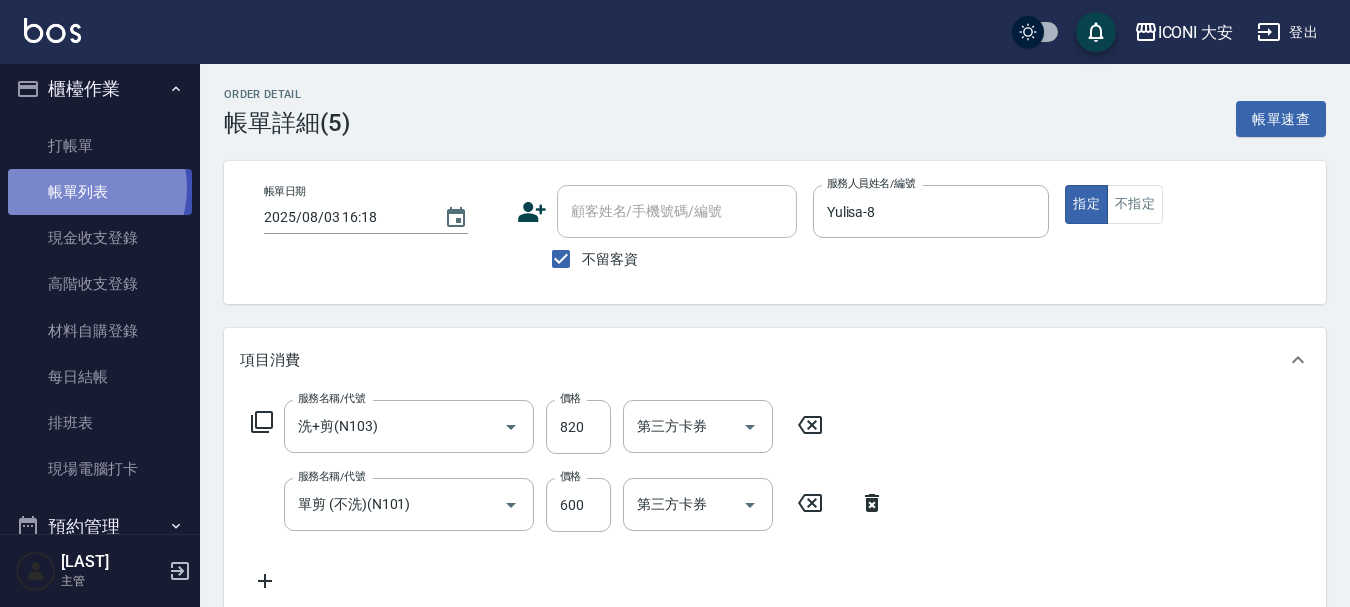 click on "帳單列表" at bounding box center (100, 192) 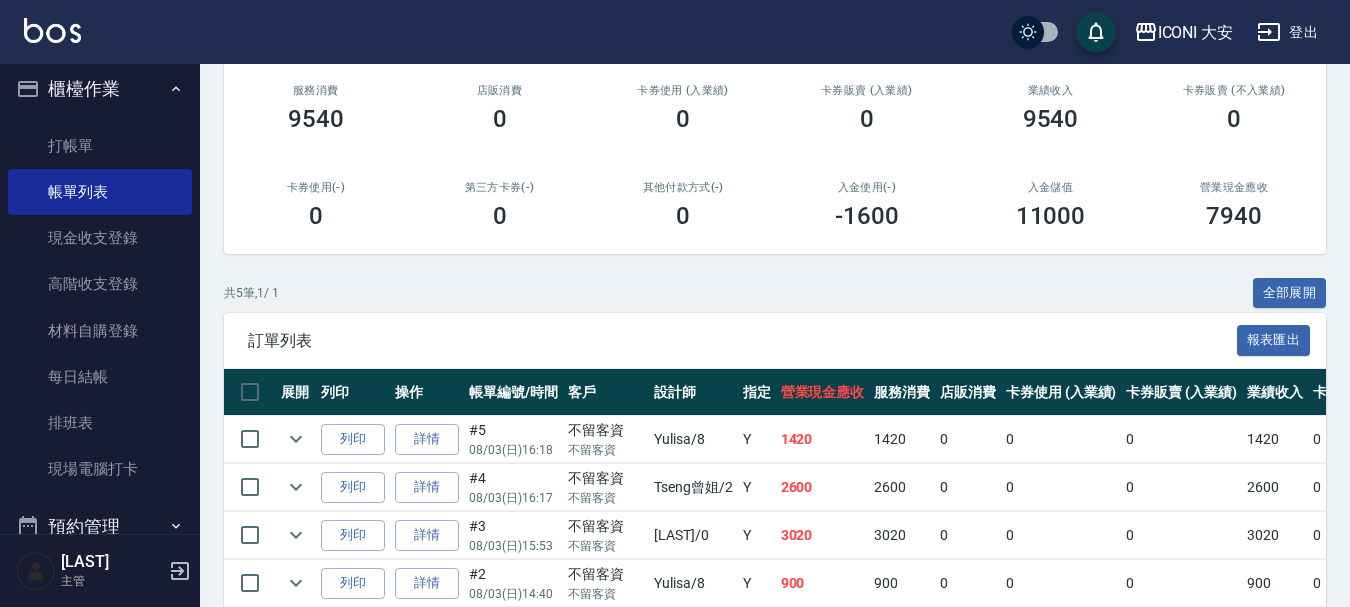 scroll, scrollTop: 0, scrollLeft: 0, axis: both 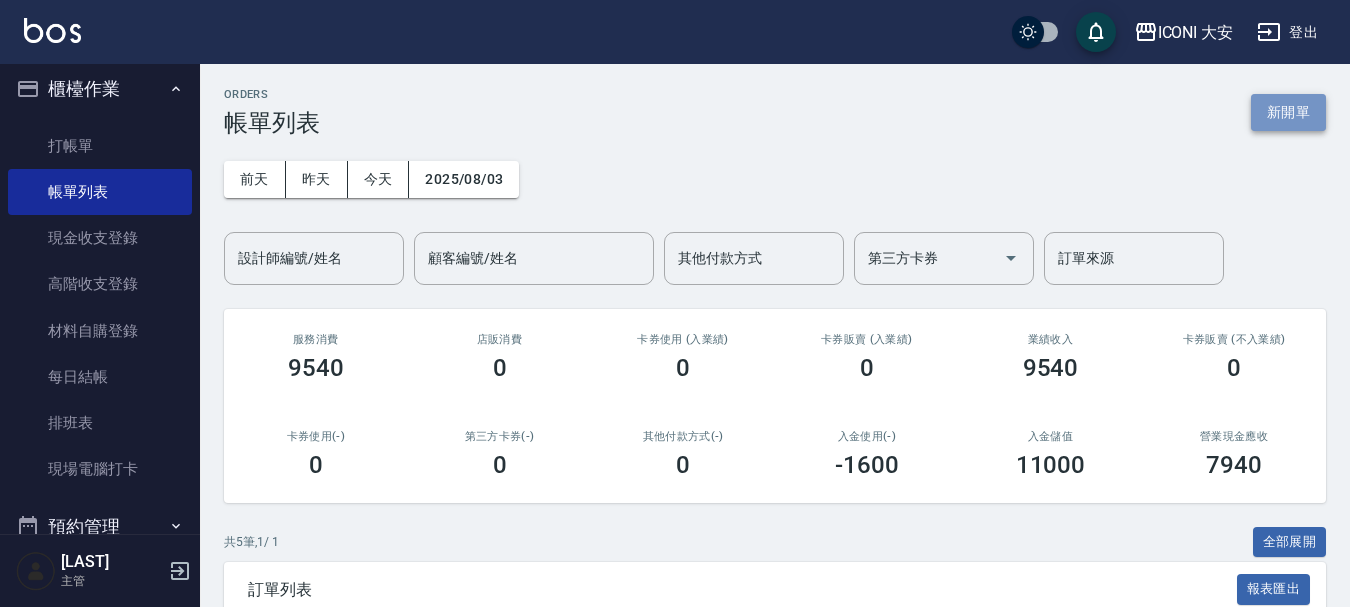 click on "新開單" at bounding box center [1288, 112] 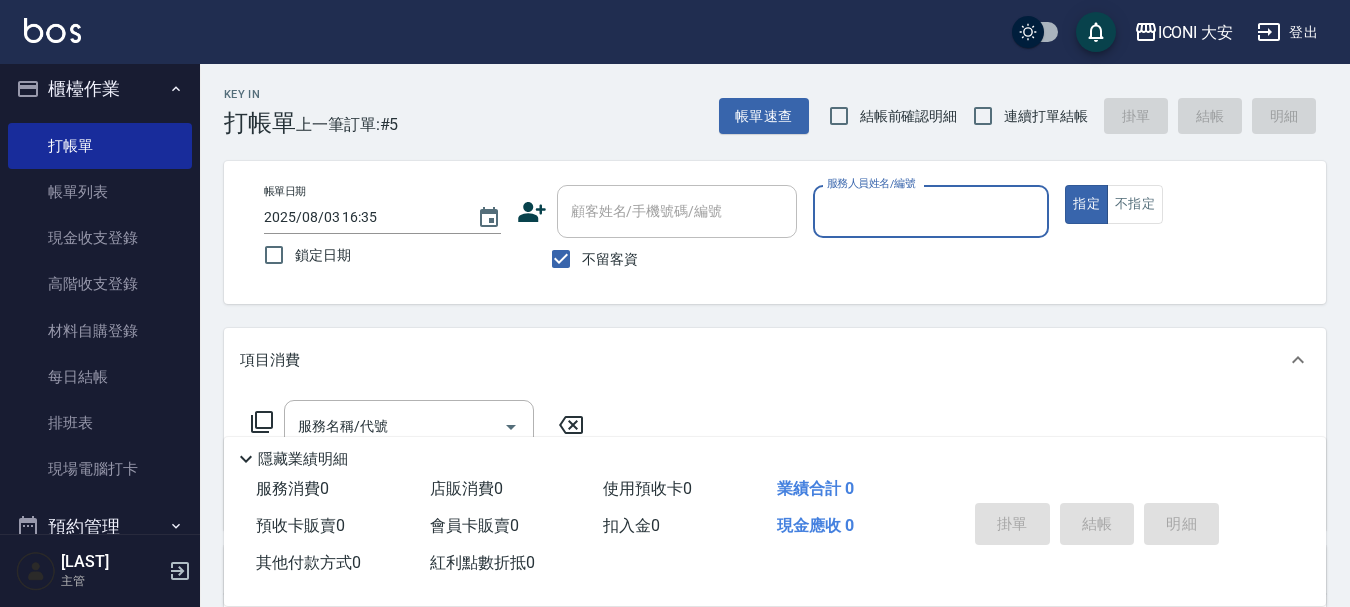 click on "服務人員姓名/編號" at bounding box center [931, 211] 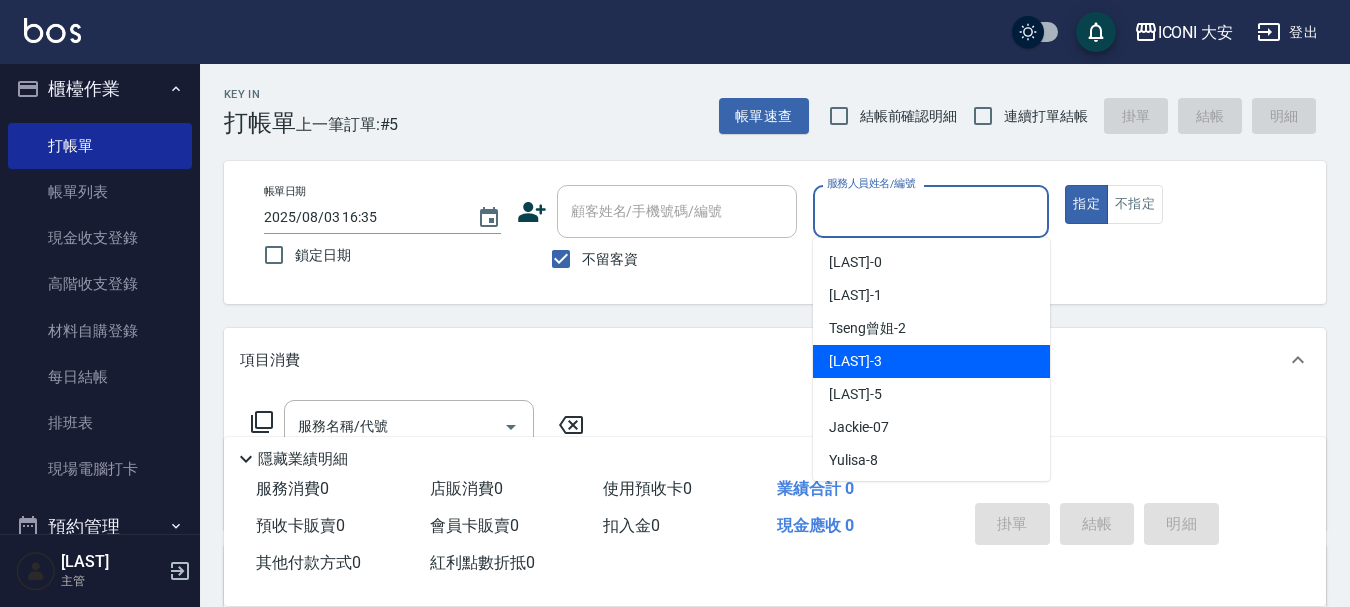 click on "Miro -3" at bounding box center (931, 361) 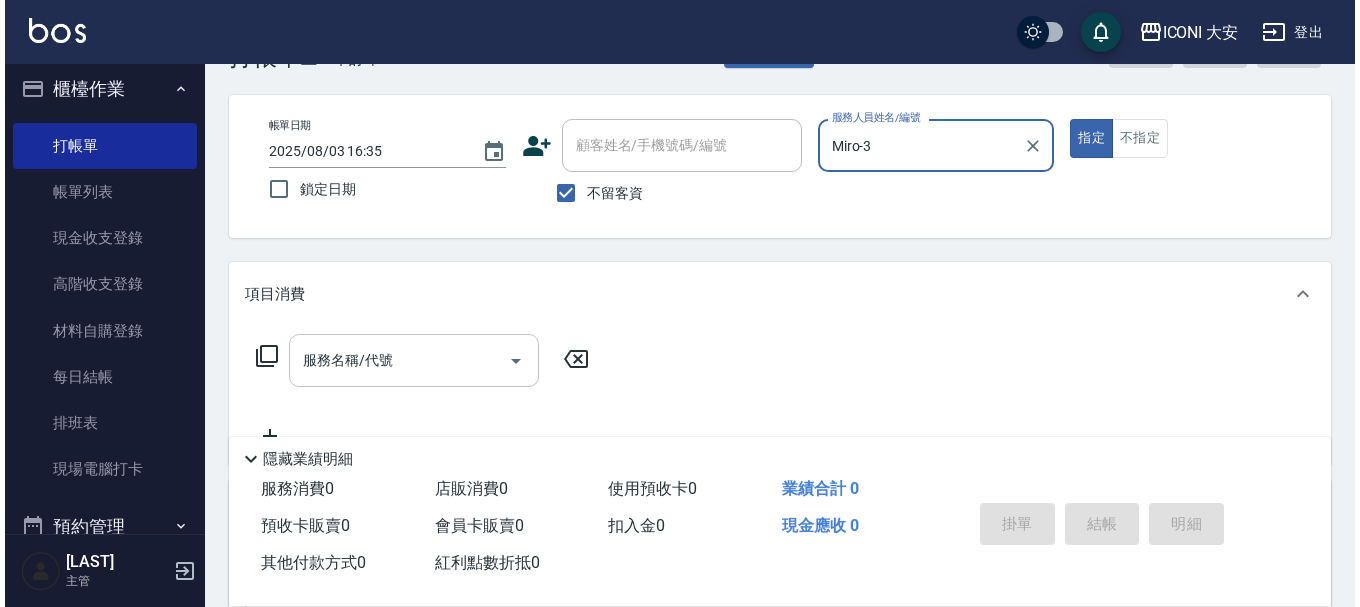 scroll, scrollTop: 100, scrollLeft: 0, axis: vertical 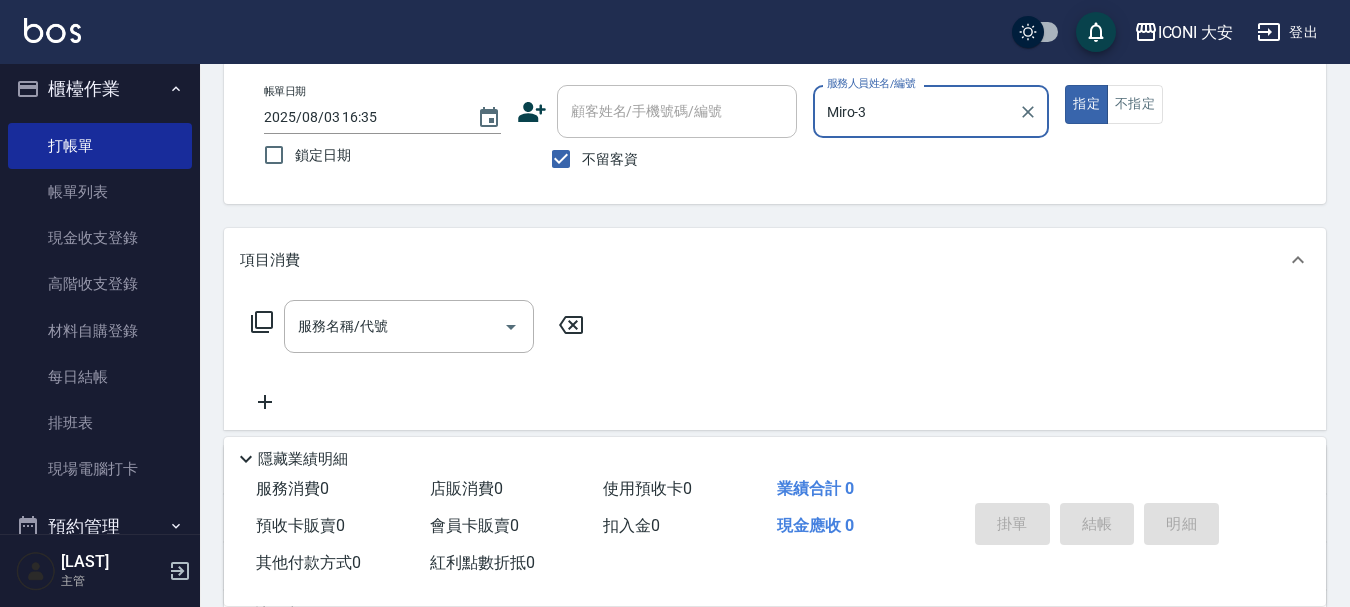 click 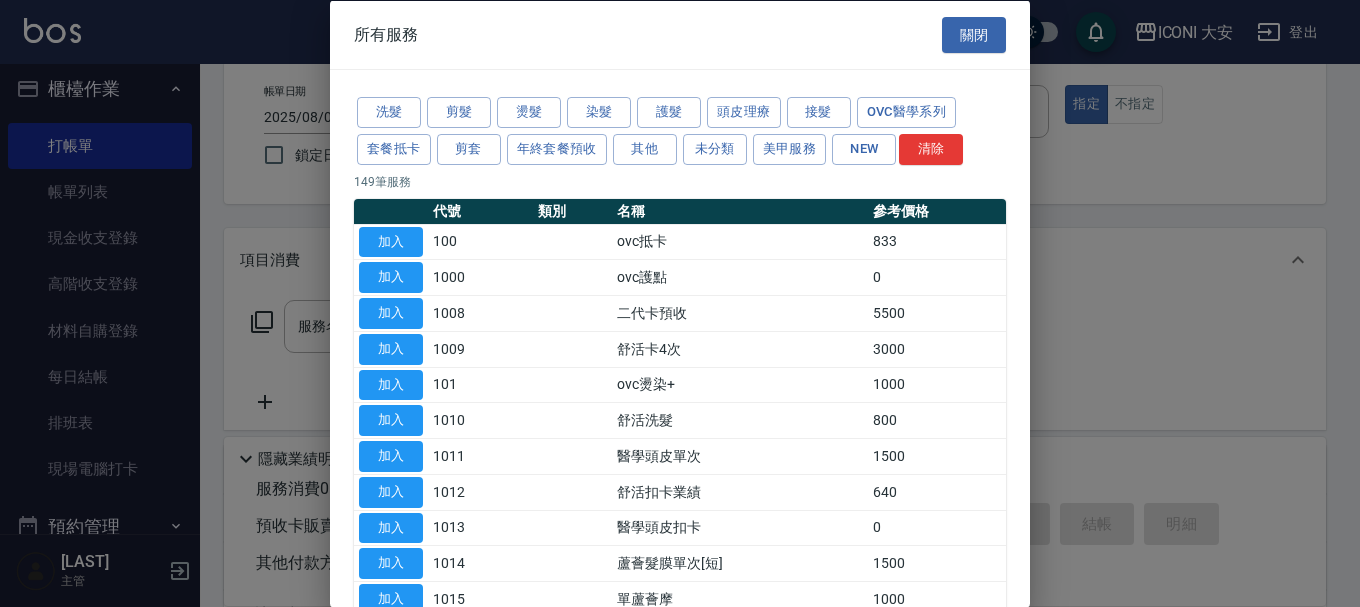 click on "洗髮 剪髮 燙髮 染髮 護髮 頭皮理療 接髮 ovc醫學系列 套餐抵卡 剪套 年終套餐預收 其他 未分類 美甲服務 NEW 清除" at bounding box center (680, 131) 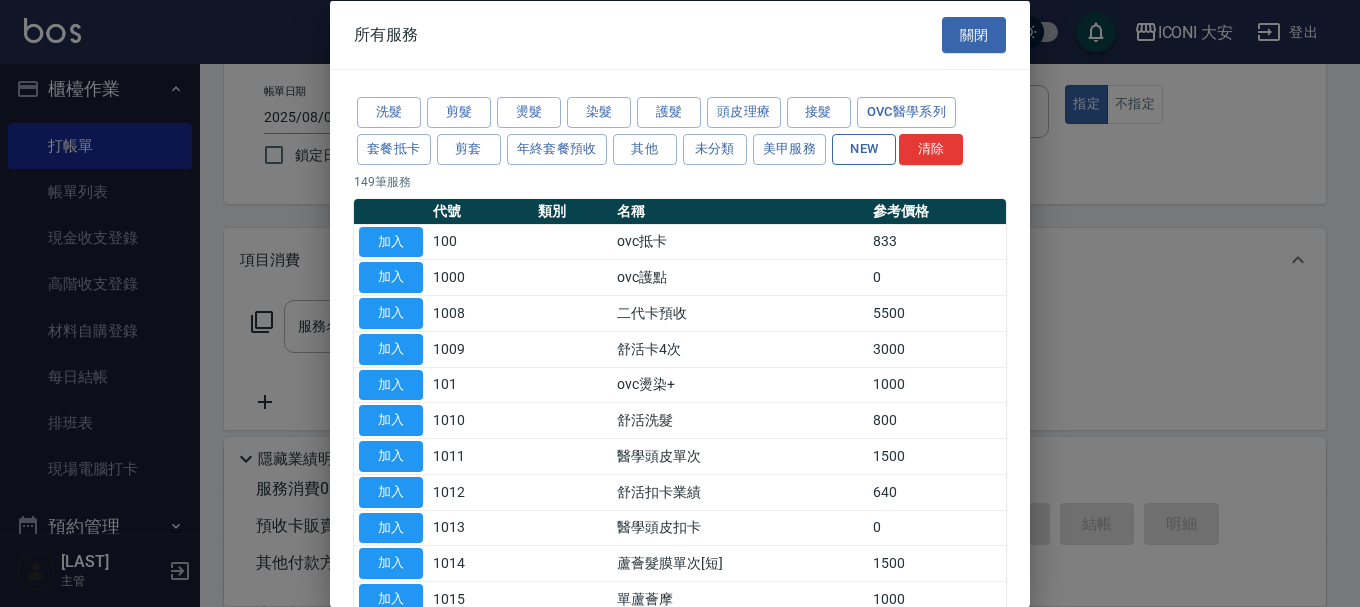 click on "NEW" at bounding box center [864, 148] 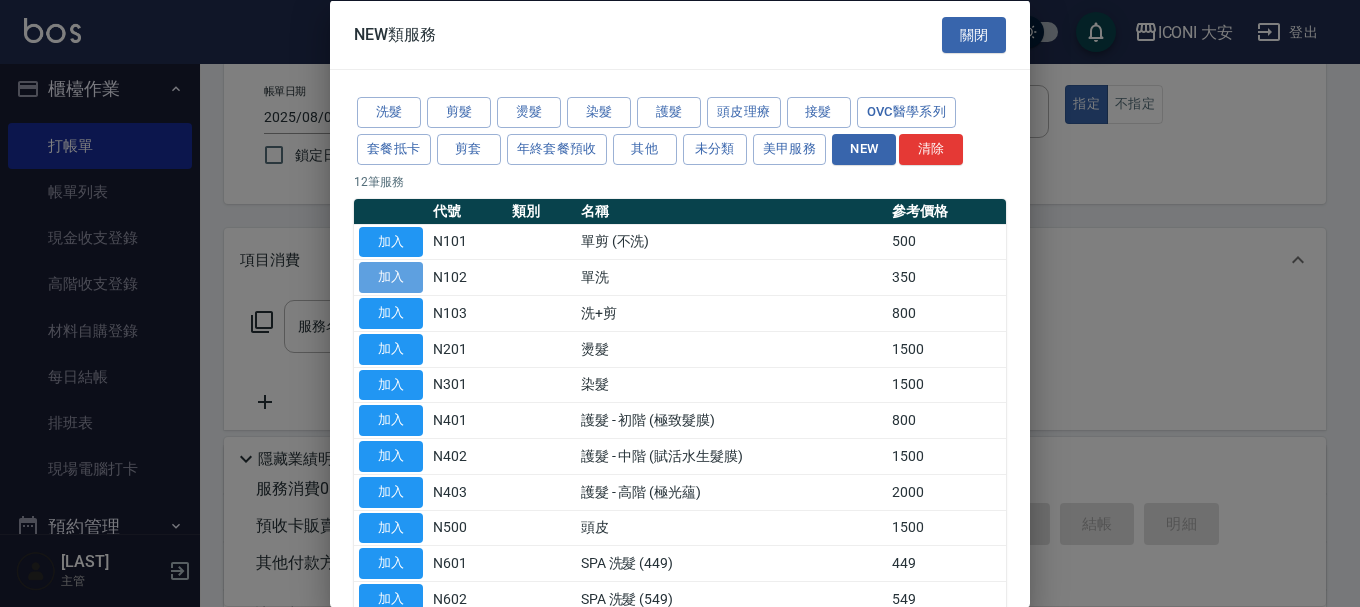 click on "加入" at bounding box center [391, 277] 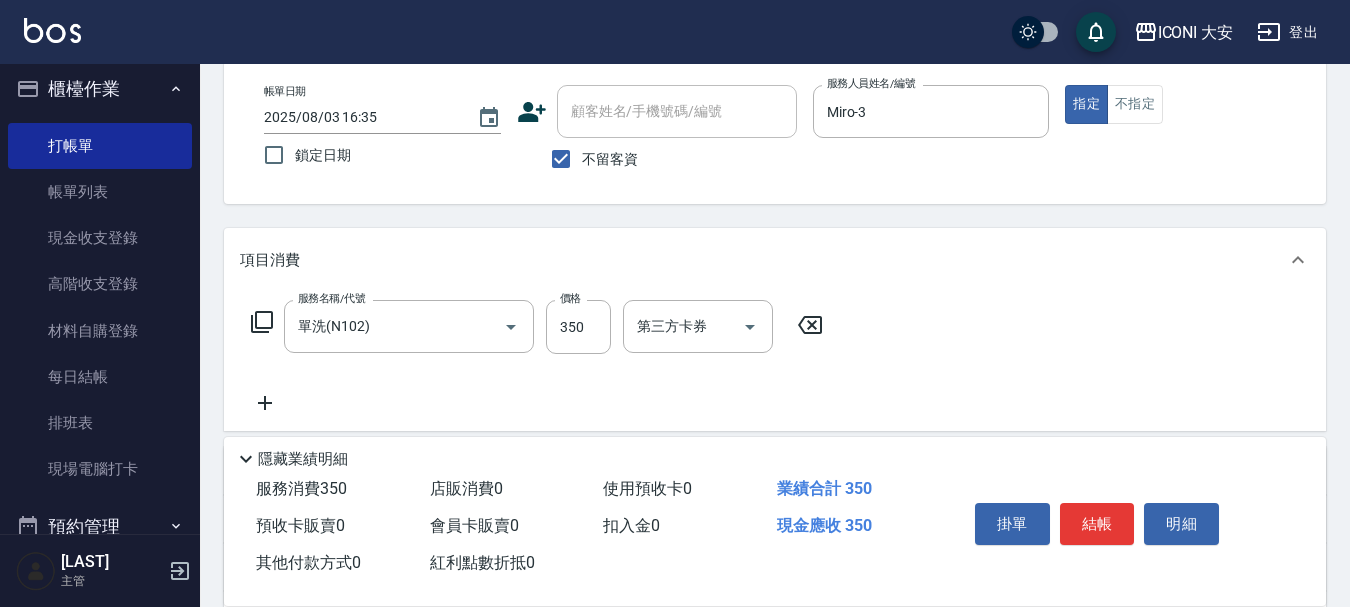 click 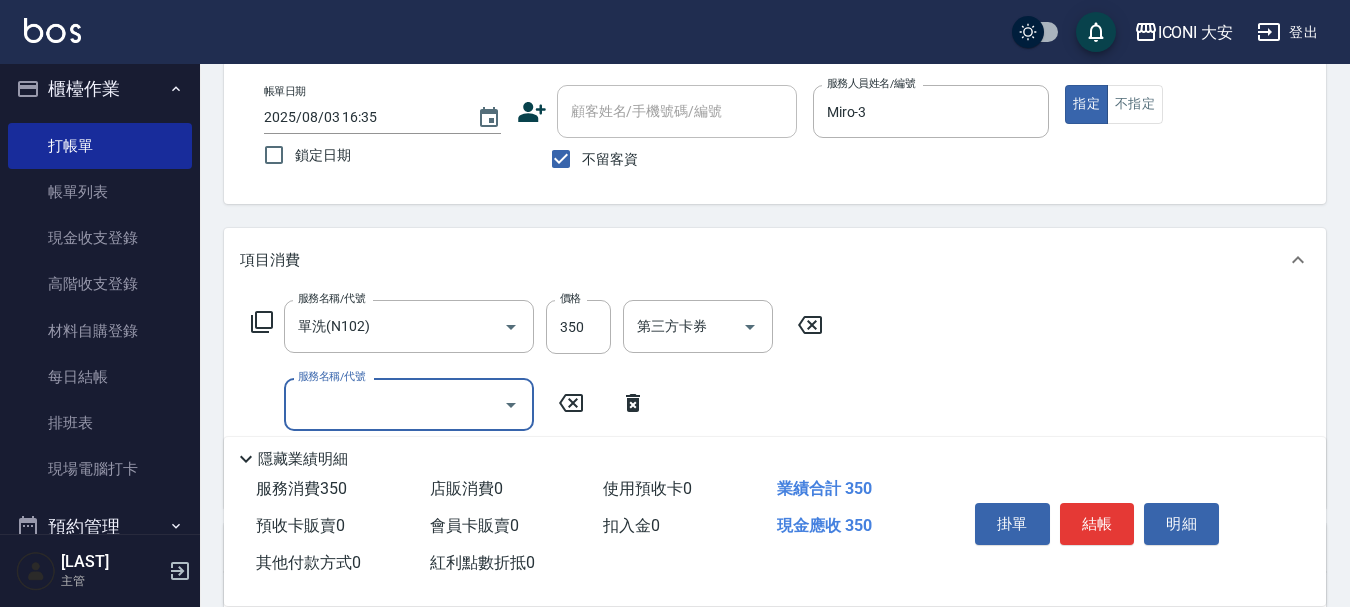 click 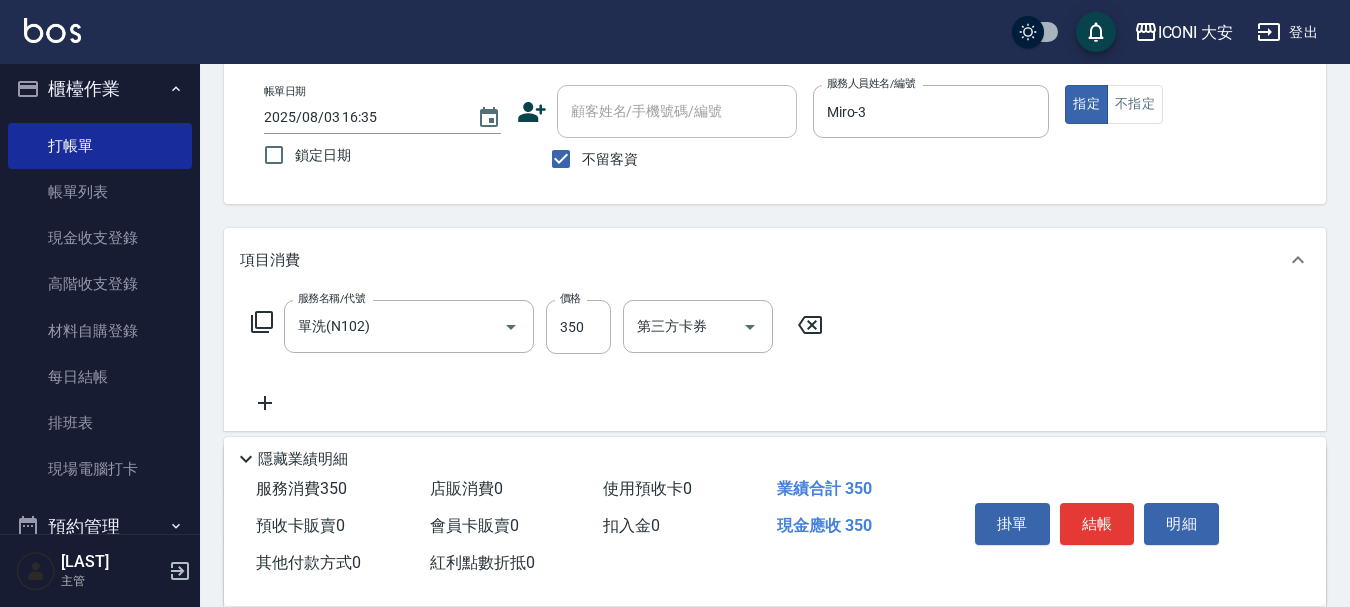 click on "服務名稱/代號 單洗(N102) 服務名稱/代號 價格 350 價格 第三方卡券 第三方卡券" at bounding box center [537, 327] 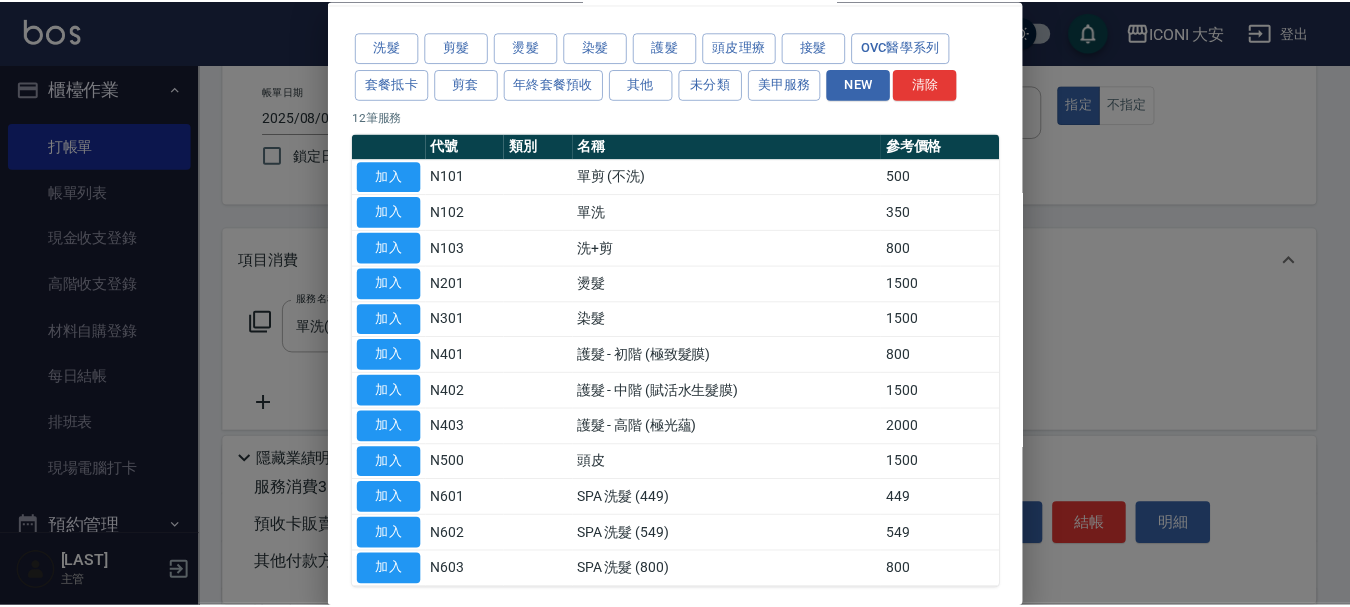 scroll, scrollTop: 100, scrollLeft: 0, axis: vertical 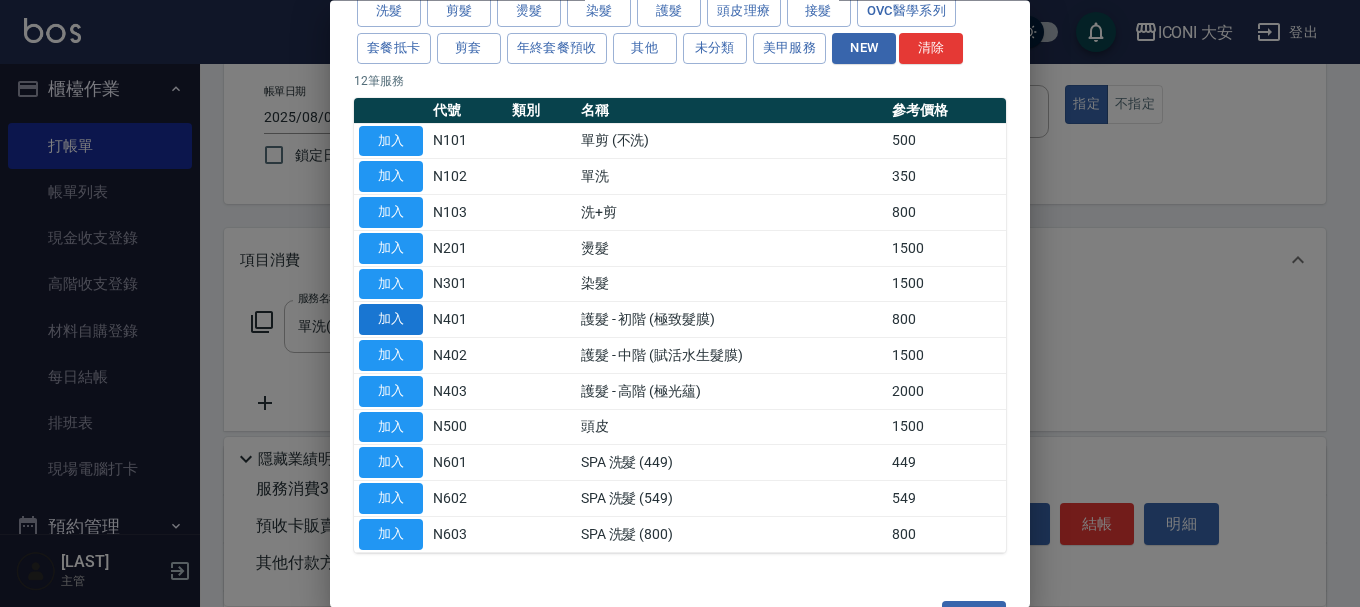 click on "加入" at bounding box center [391, 320] 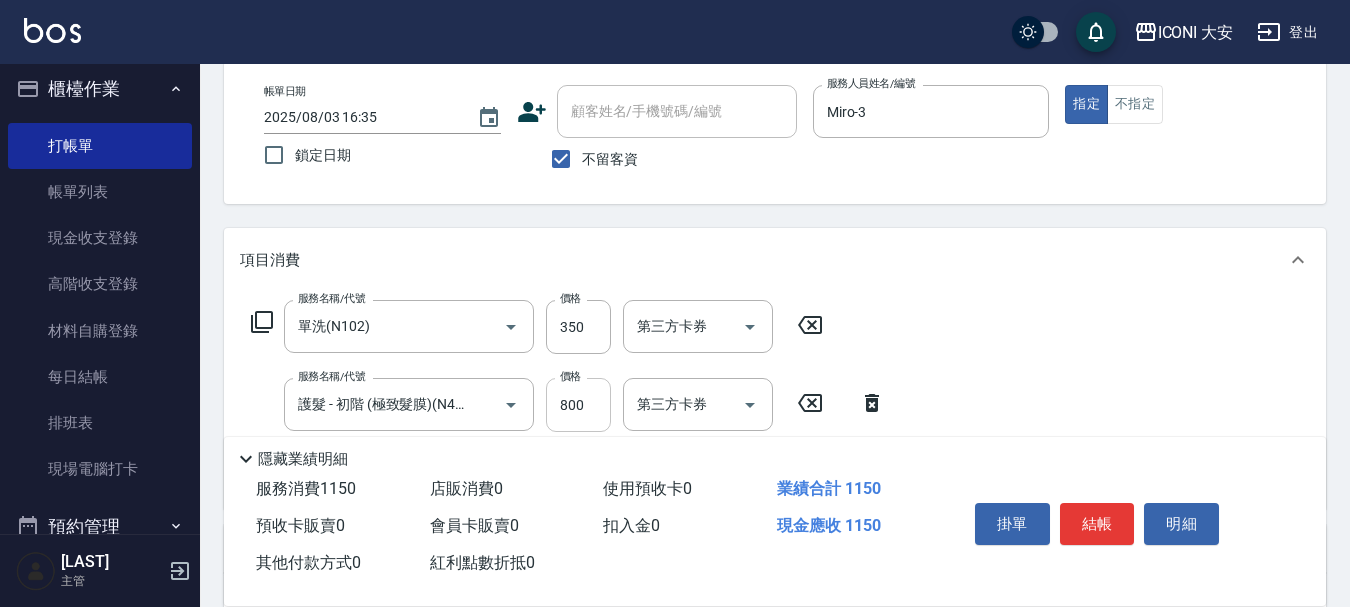 click on "800" at bounding box center [578, 405] 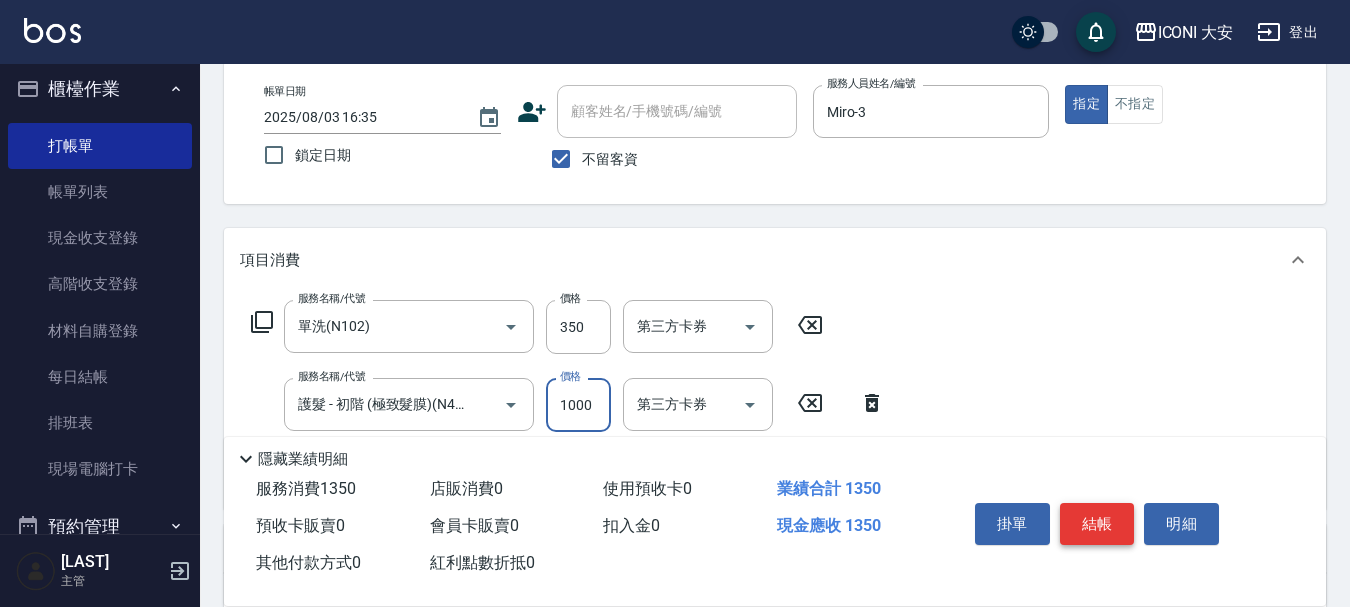 type on "1000" 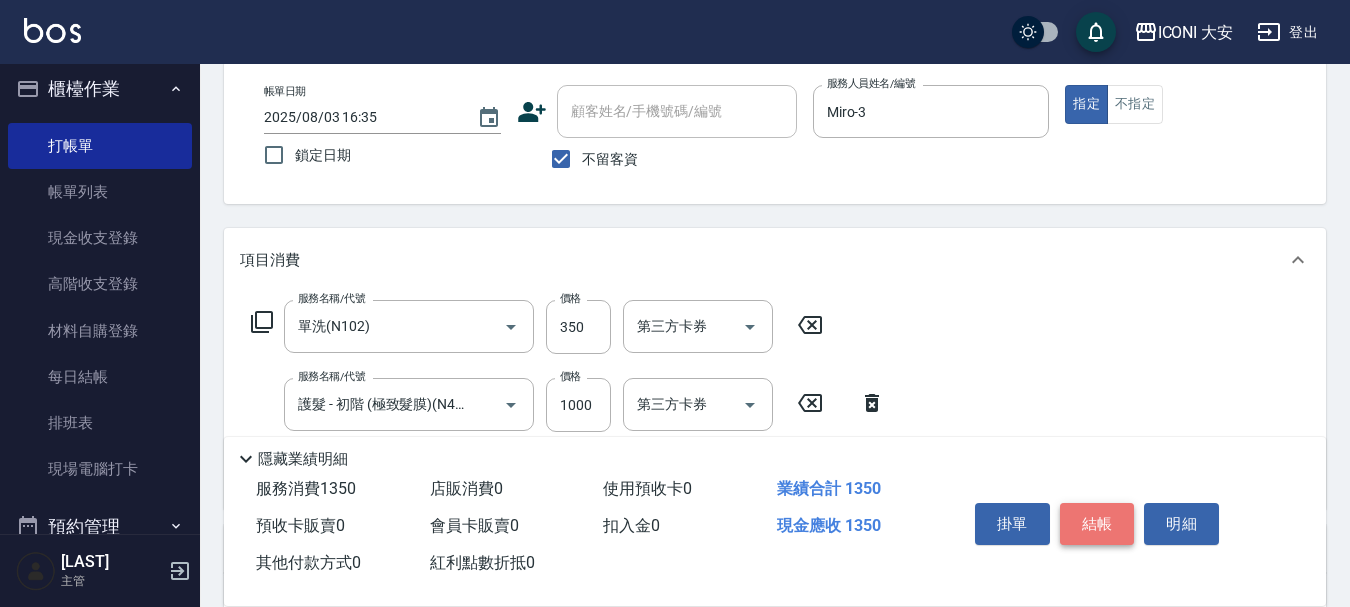 click on "結帳" at bounding box center (1097, 524) 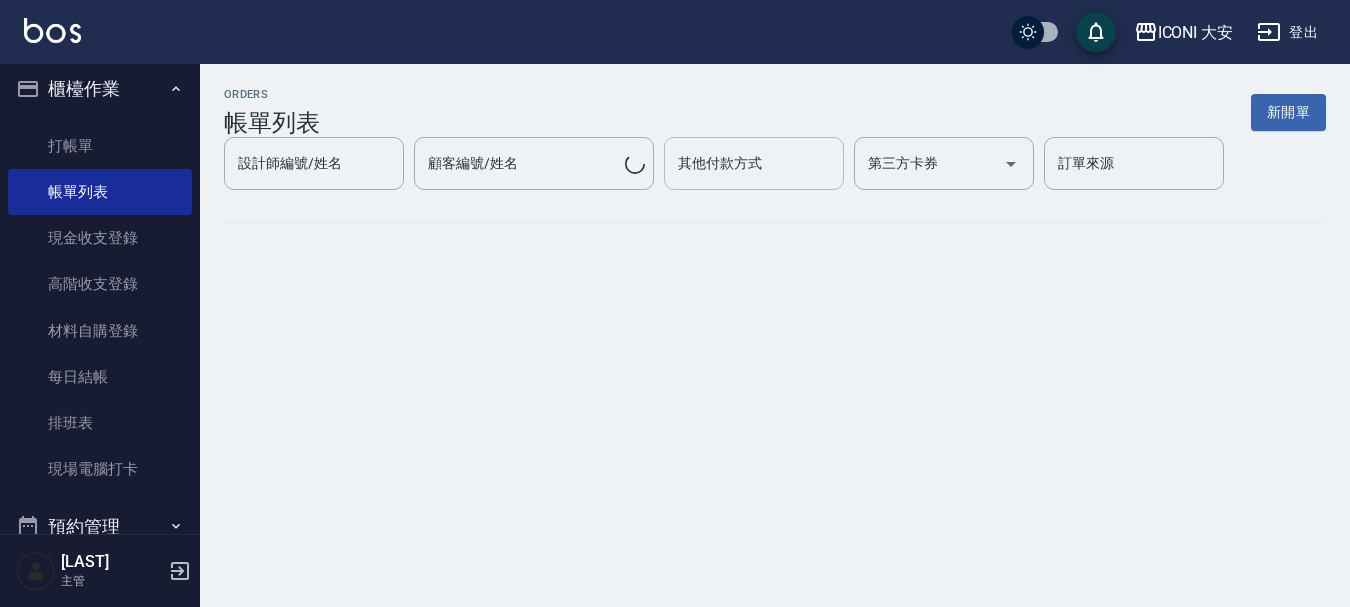 scroll, scrollTop: 0, scrollLeft: 0, axis: both 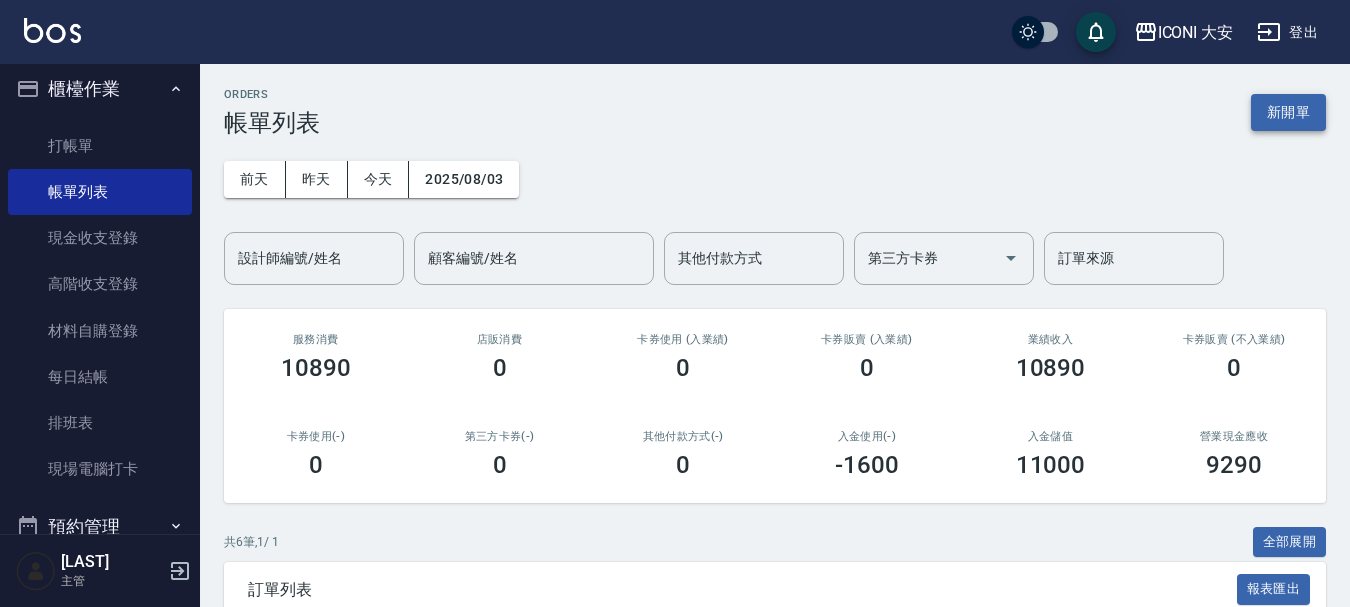 click on "新開單" at bounding box center (1288, 112) 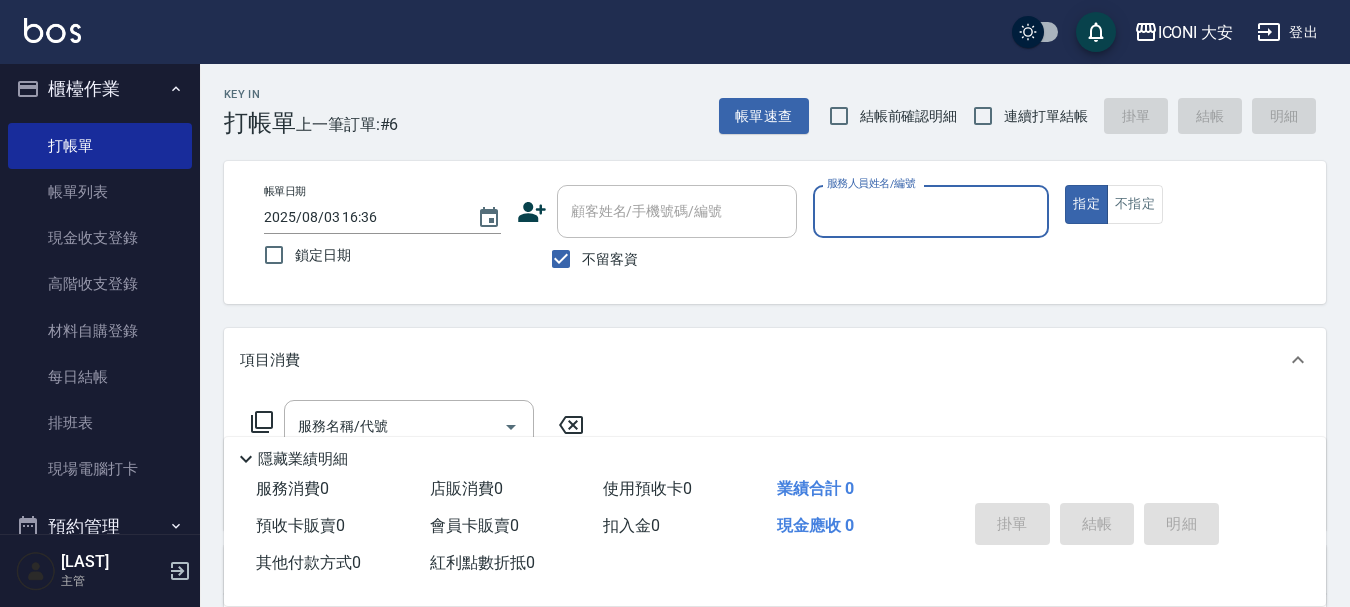 click on "服務人員姓名/編號" at bounding box center [931, 211] 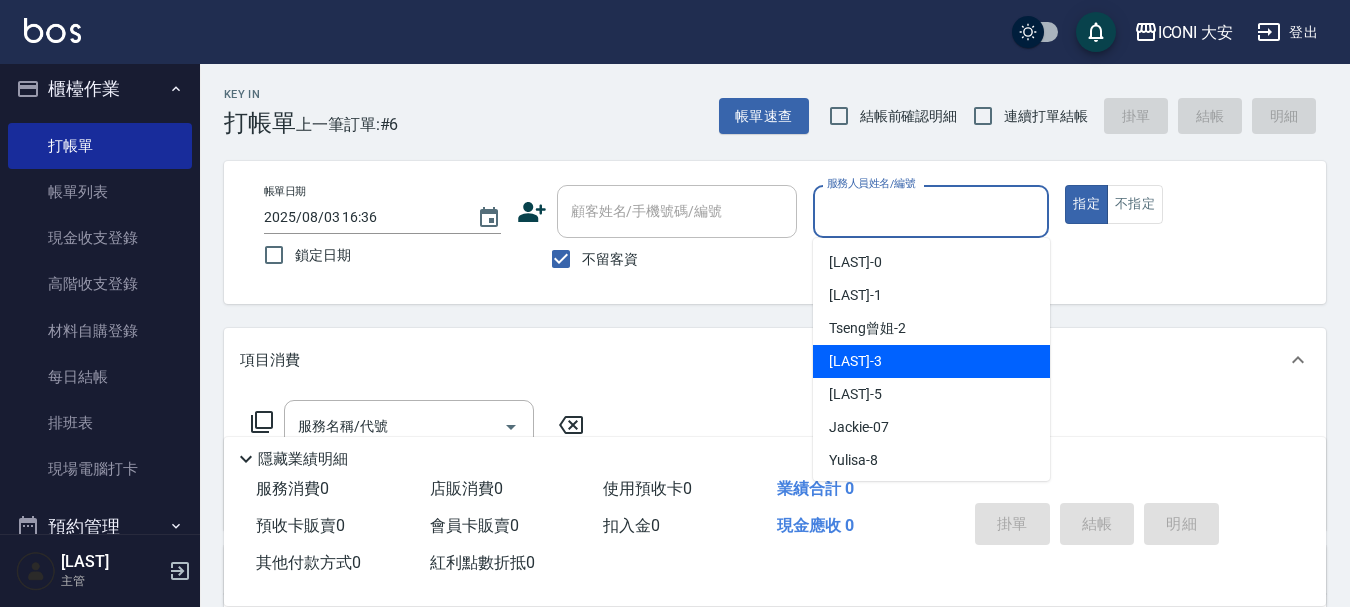 click on "Miro -3" at bounding box center (931, 361) 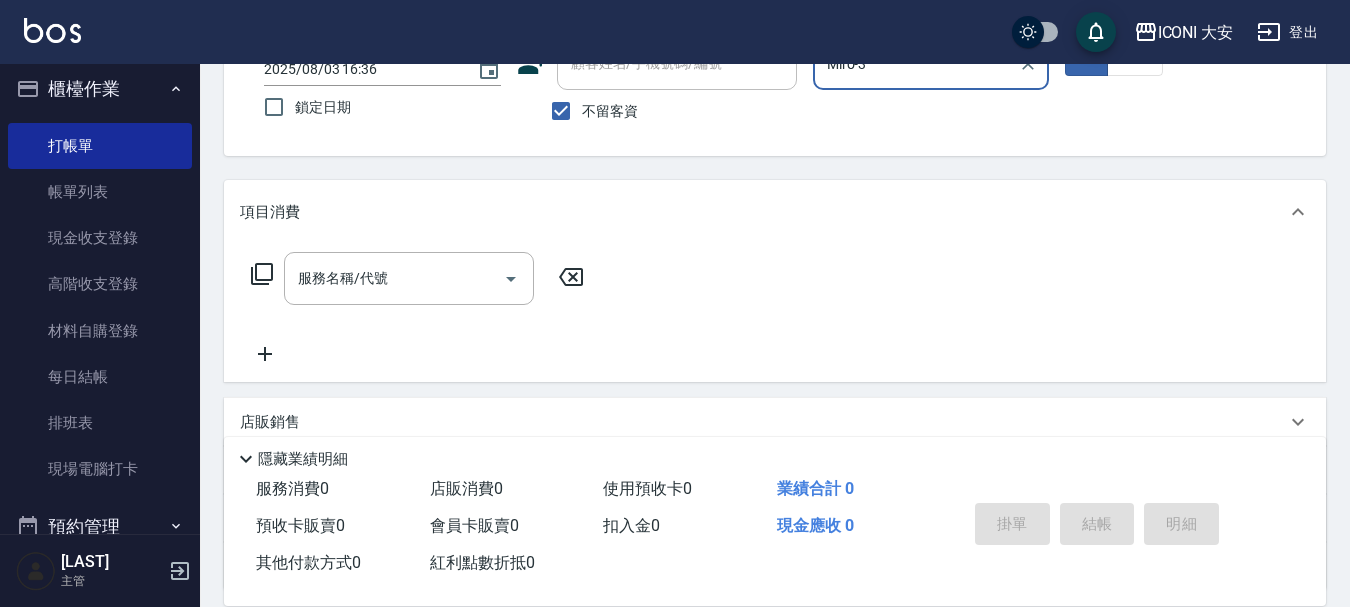 scroll, scrollTop: 200, scrollLeft: 0, axis: vertical 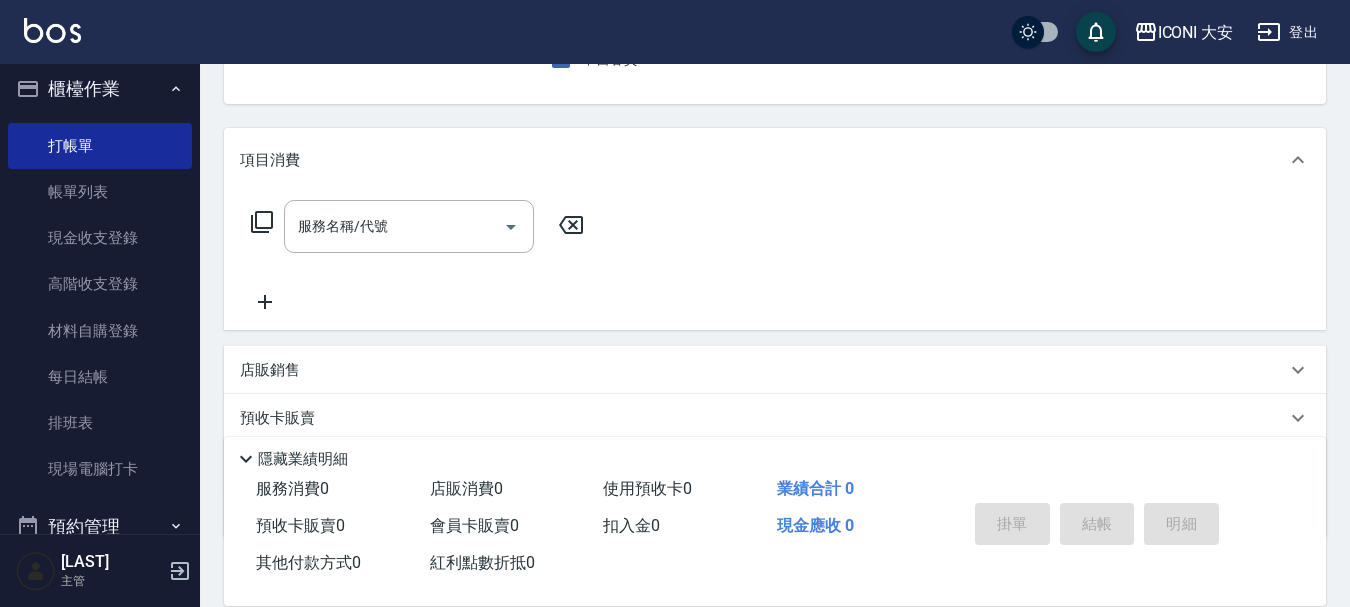 click 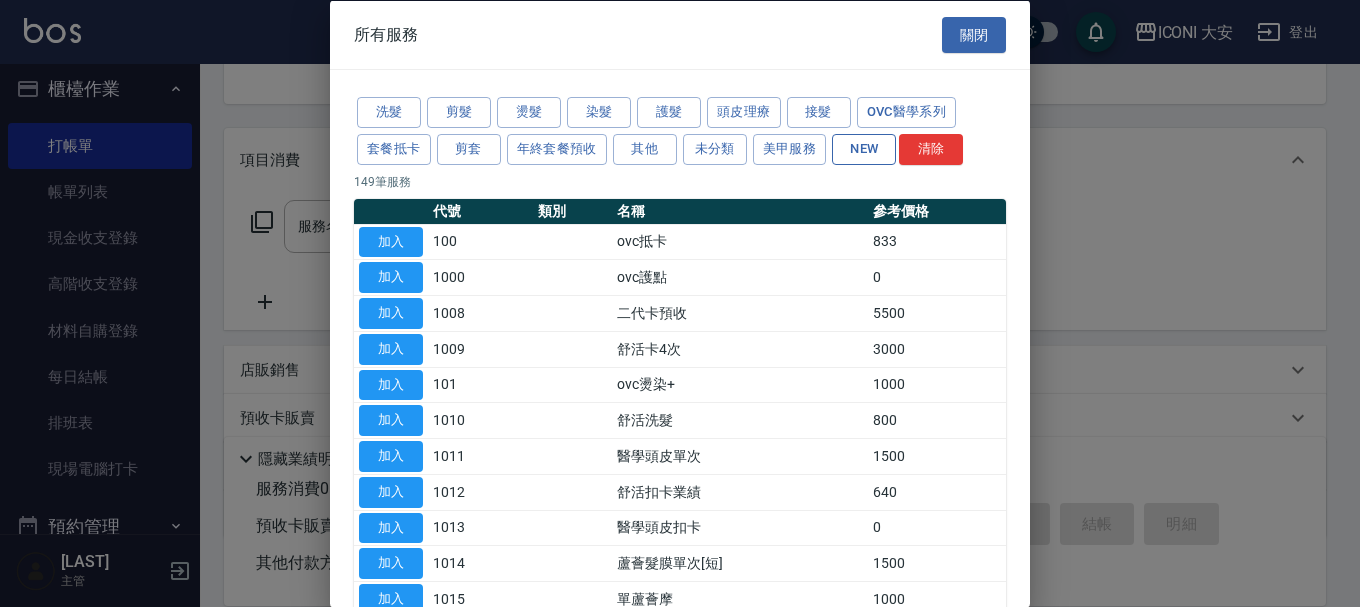 click on "NEW" at bounding box center [864, 148] 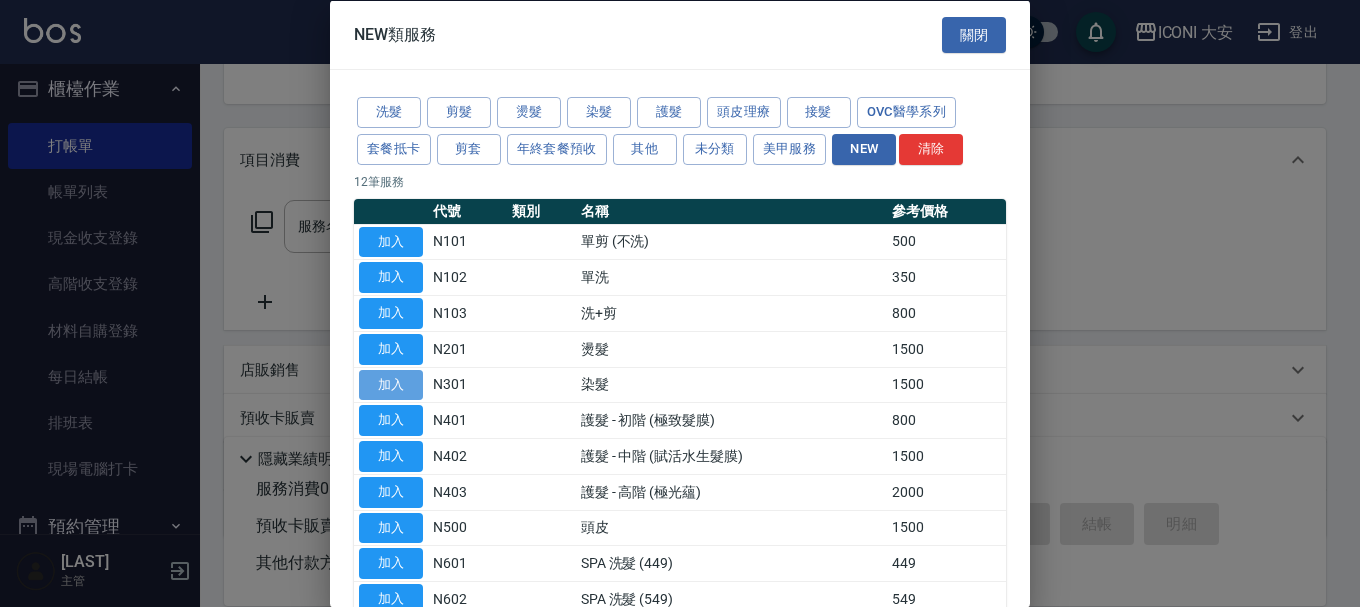 click on "加入" at bounding box center [391, 384] 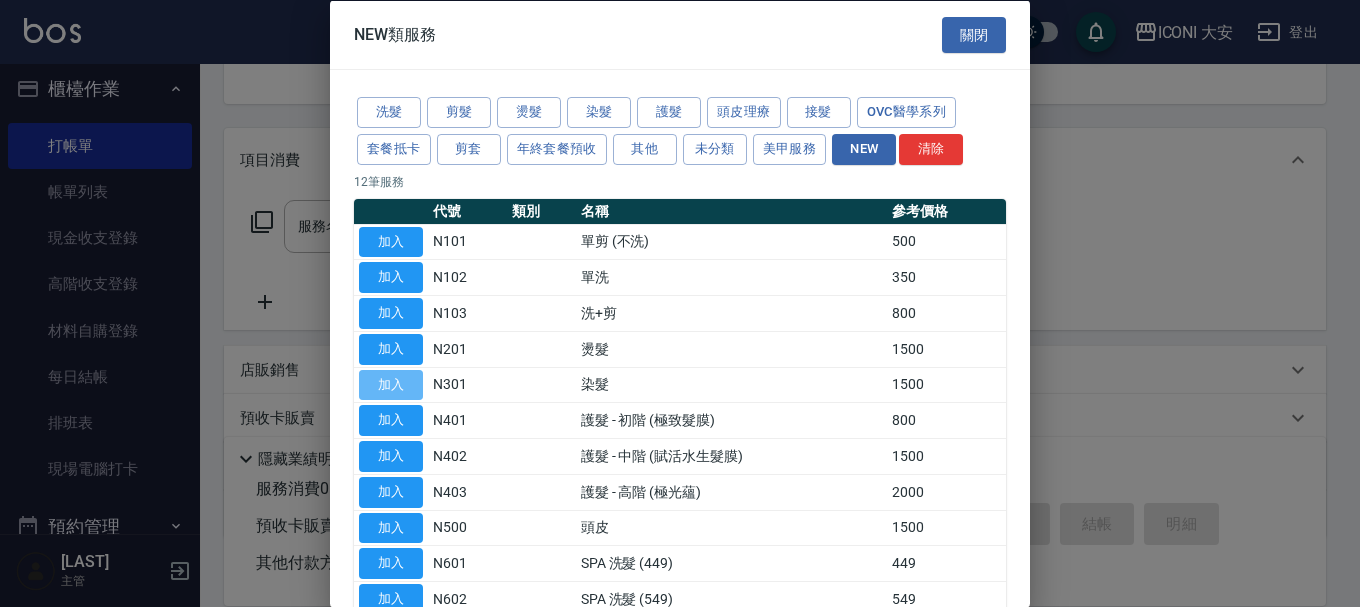 type on "染髮(N301)" 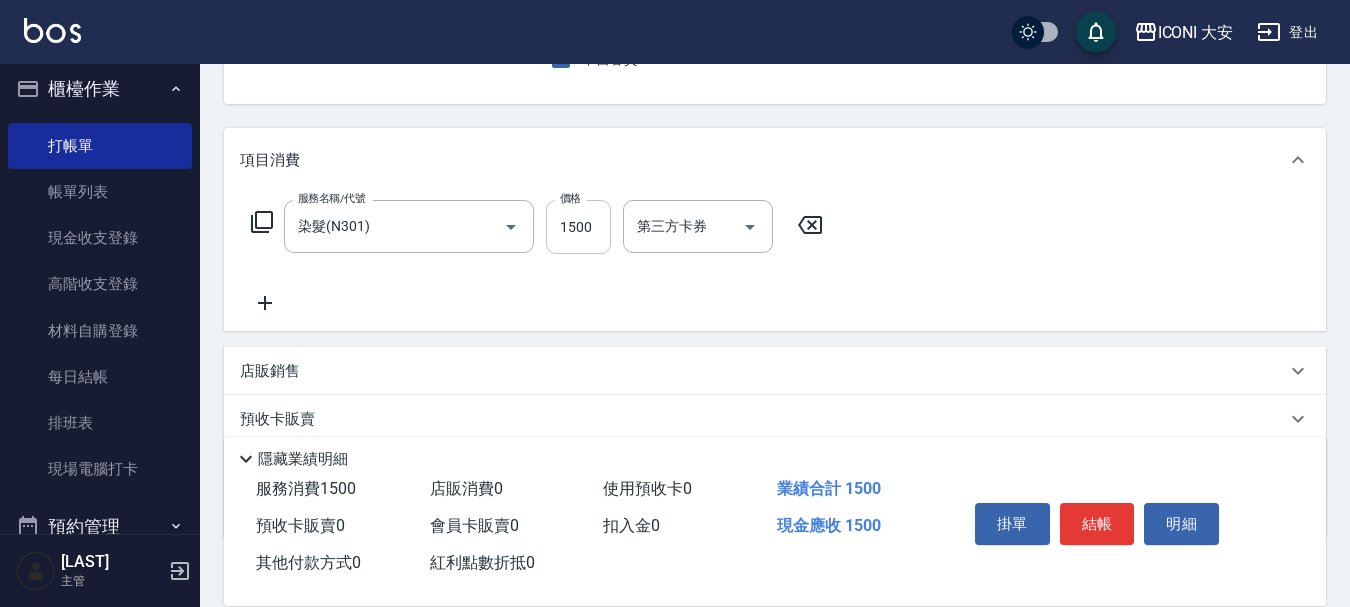 click on "1500" at bounding box center [578, 227] 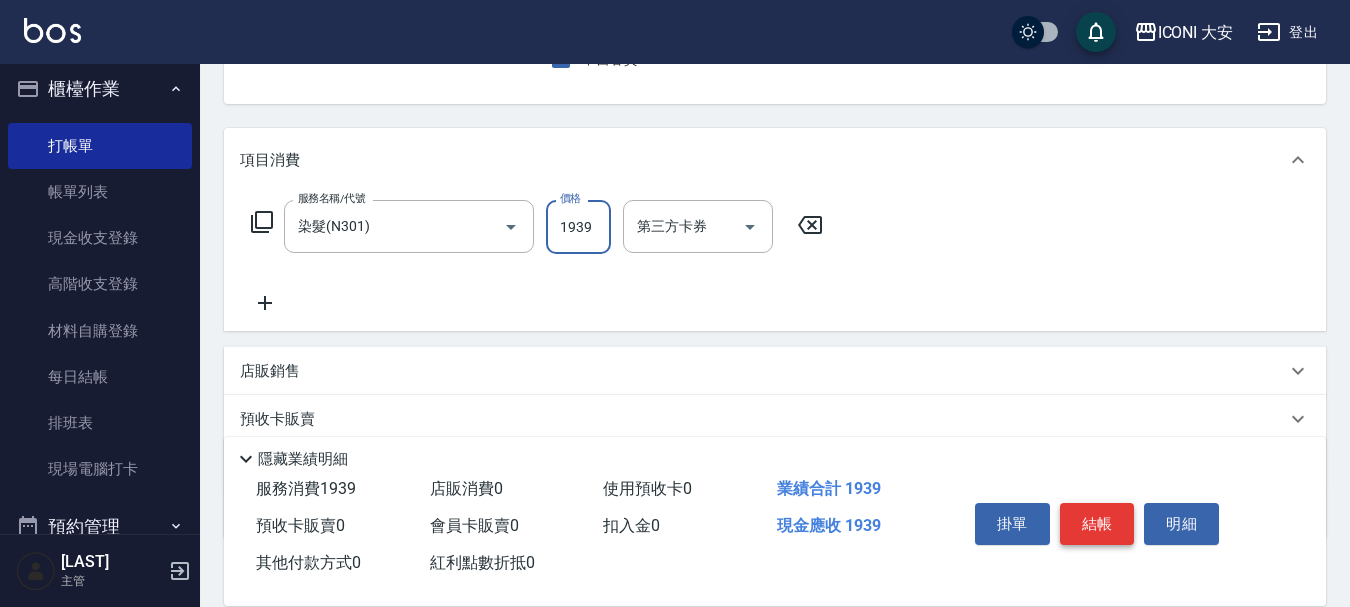 type on "1939" 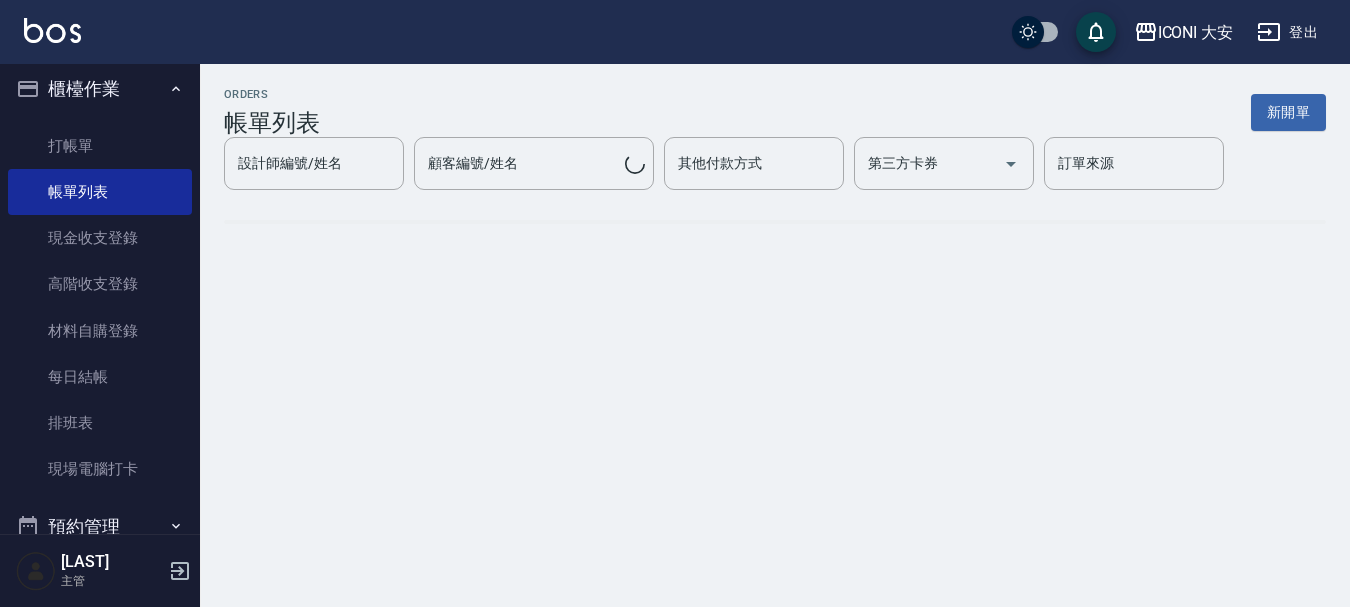 scroll, scrollTop: 0, scrollLeft: 0, axis: both 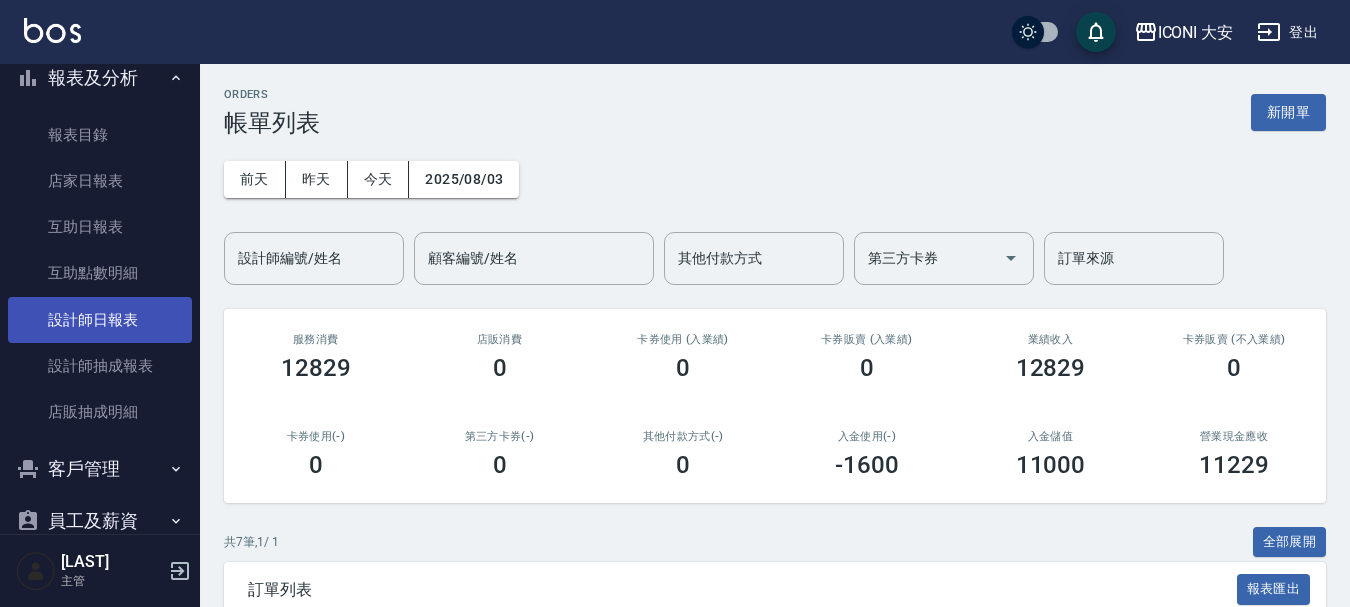 click on "設計師日報表" at bounding box center [100, 320] 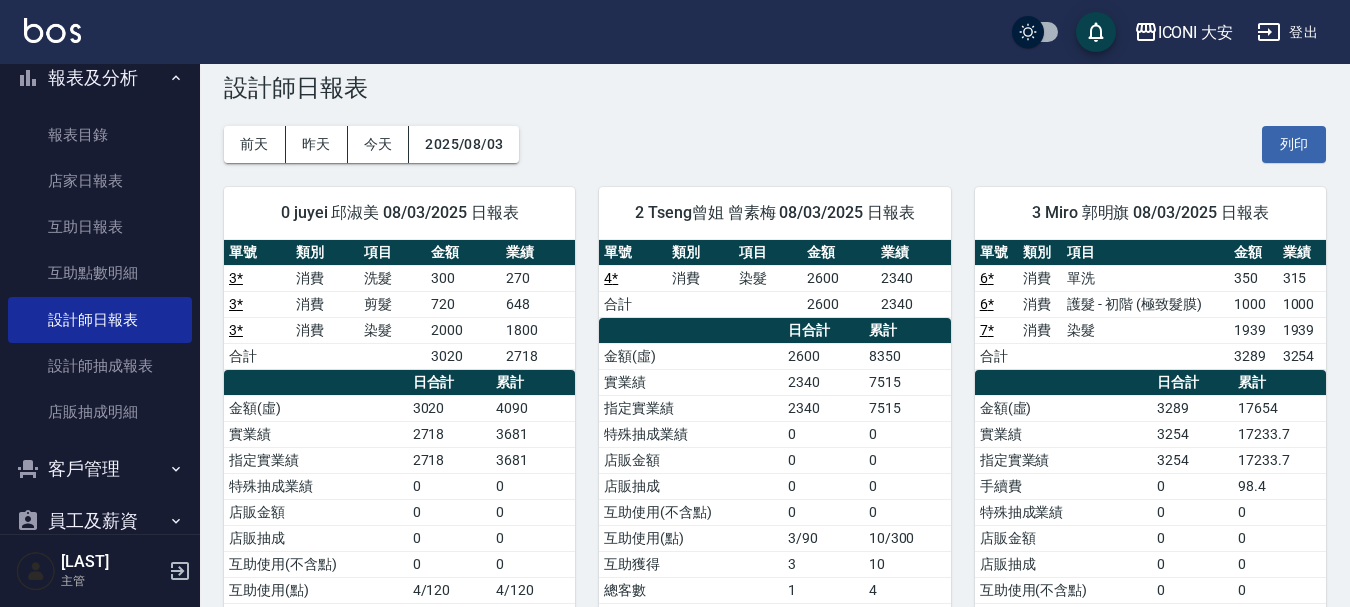 scroll, scrollTop: 0, scrollLeft: 0, axis: both 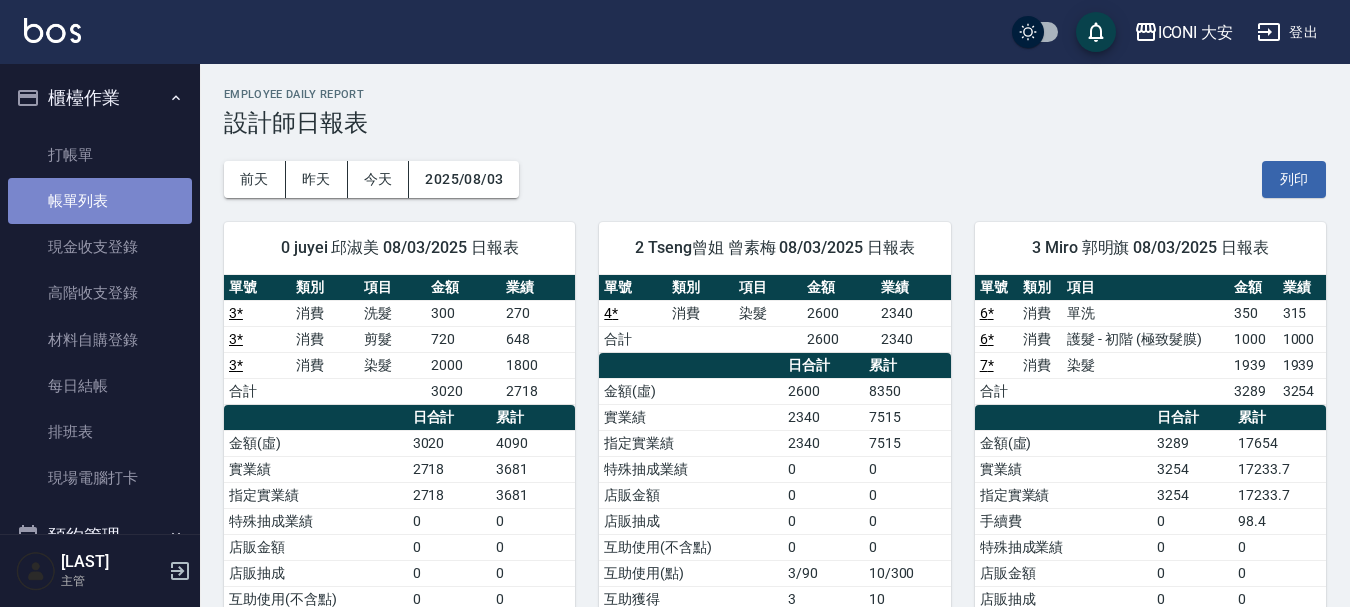 click on "帳單列表" at bounding box center [100, 201] 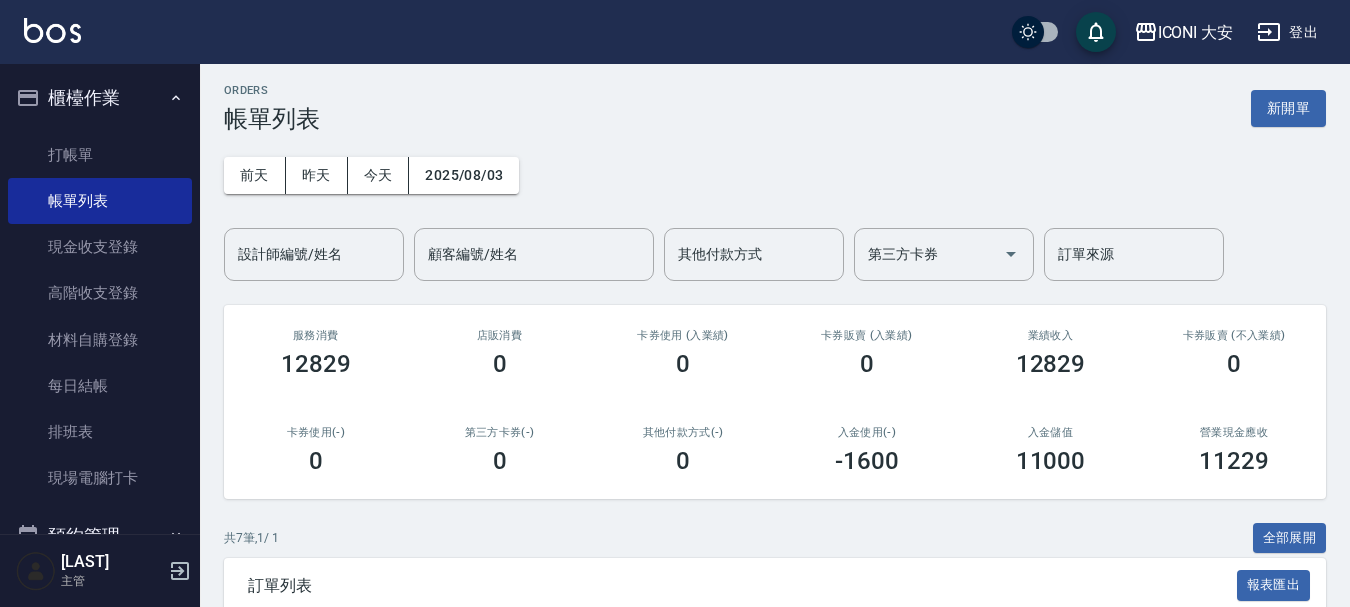 scroll, scrollTop: 0, scrollLeft: 0, axis: both 